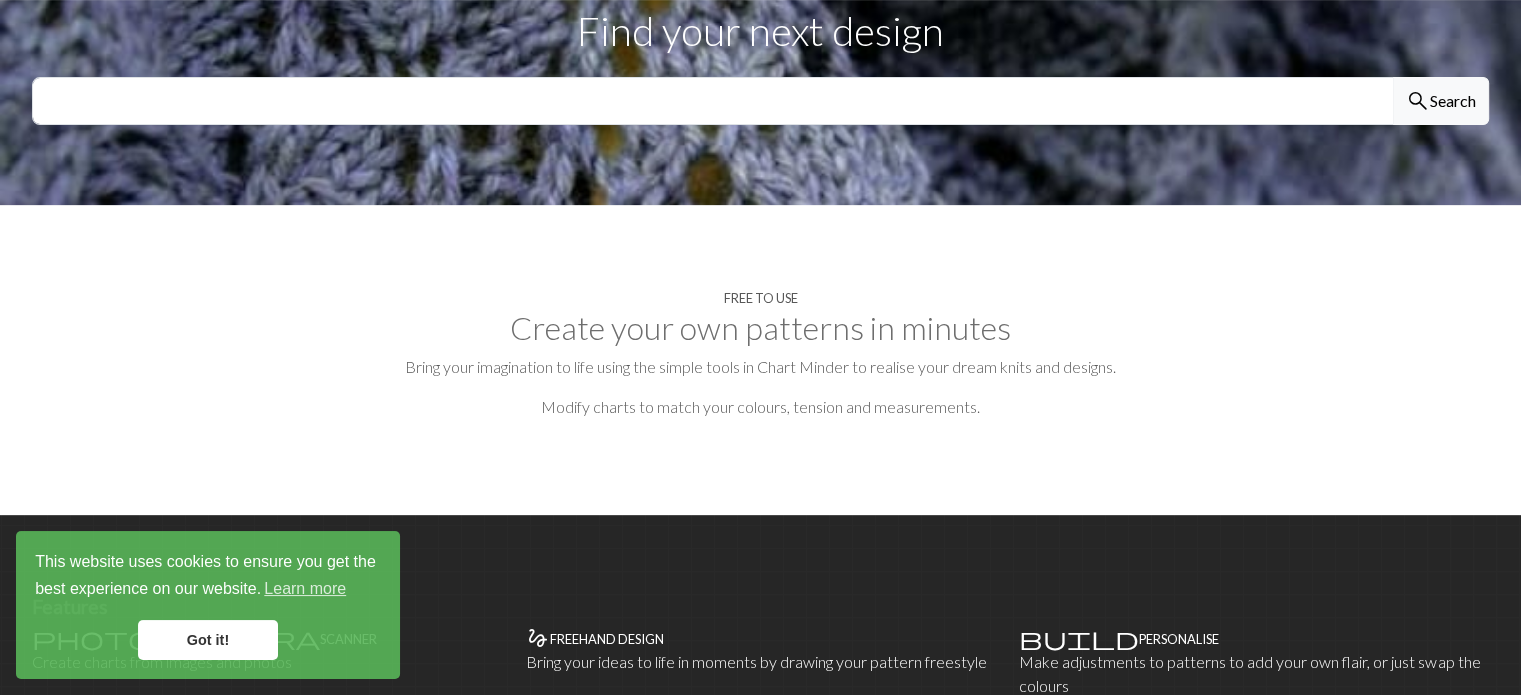 scroll, scrollTop: 600, scrollLeft: 0, axis: vertical 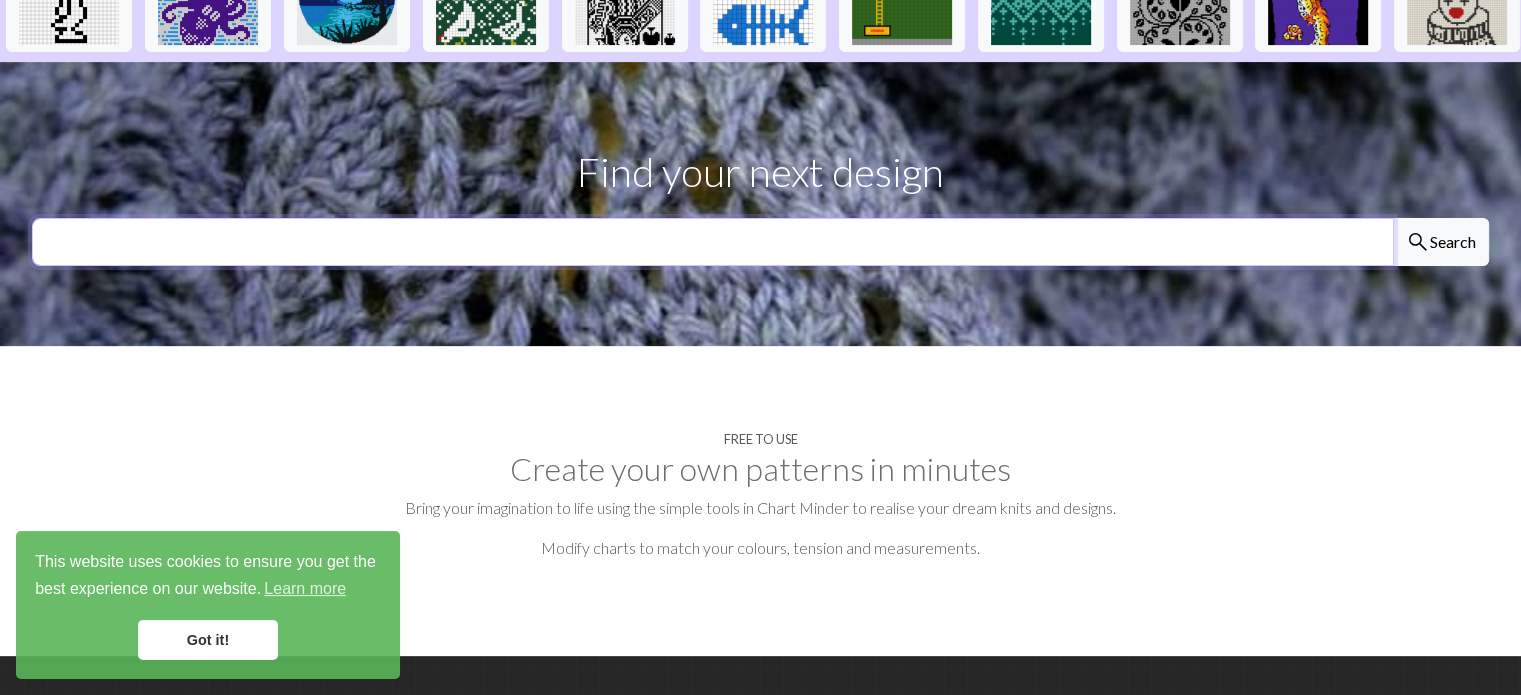 click at bounding box center (713, 242) 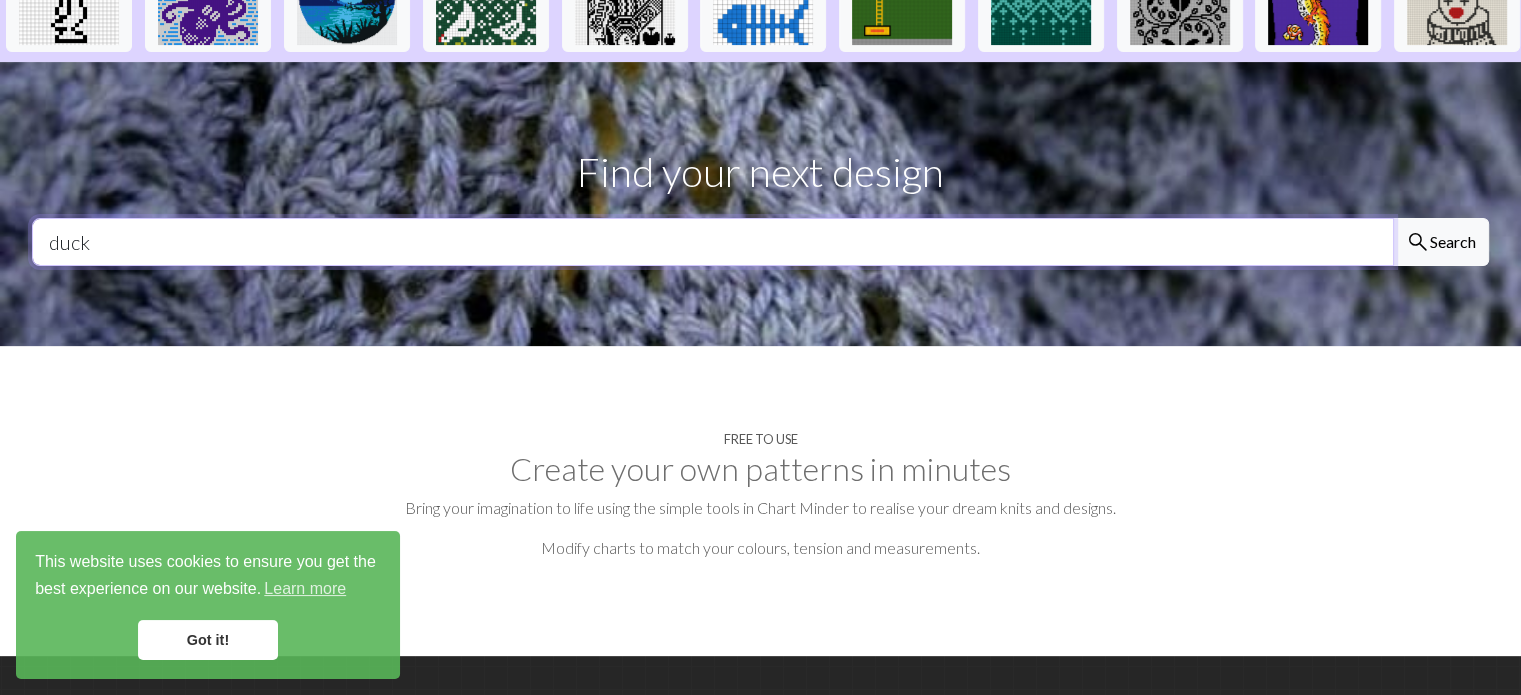 type on "duck" 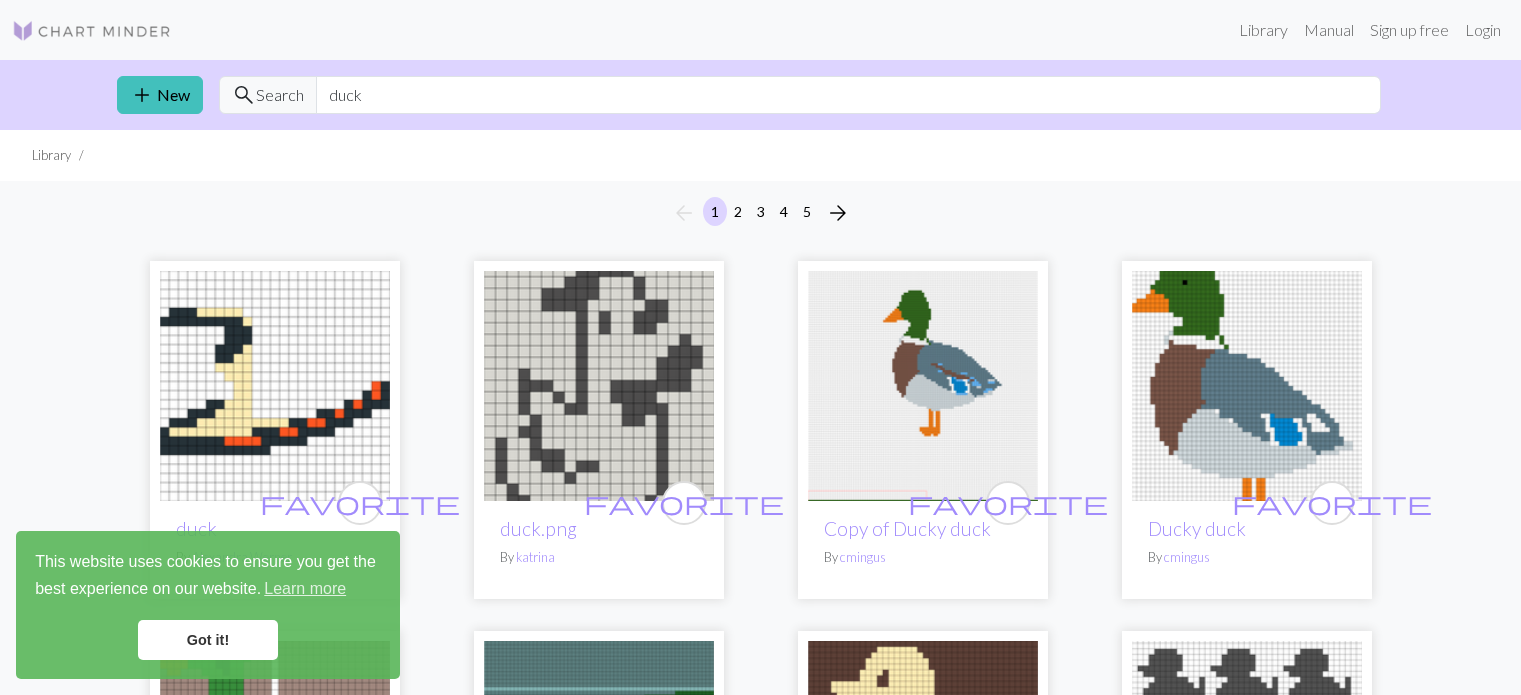 scroll, scrollTop: 0, scrollLeft: 0, axis: both 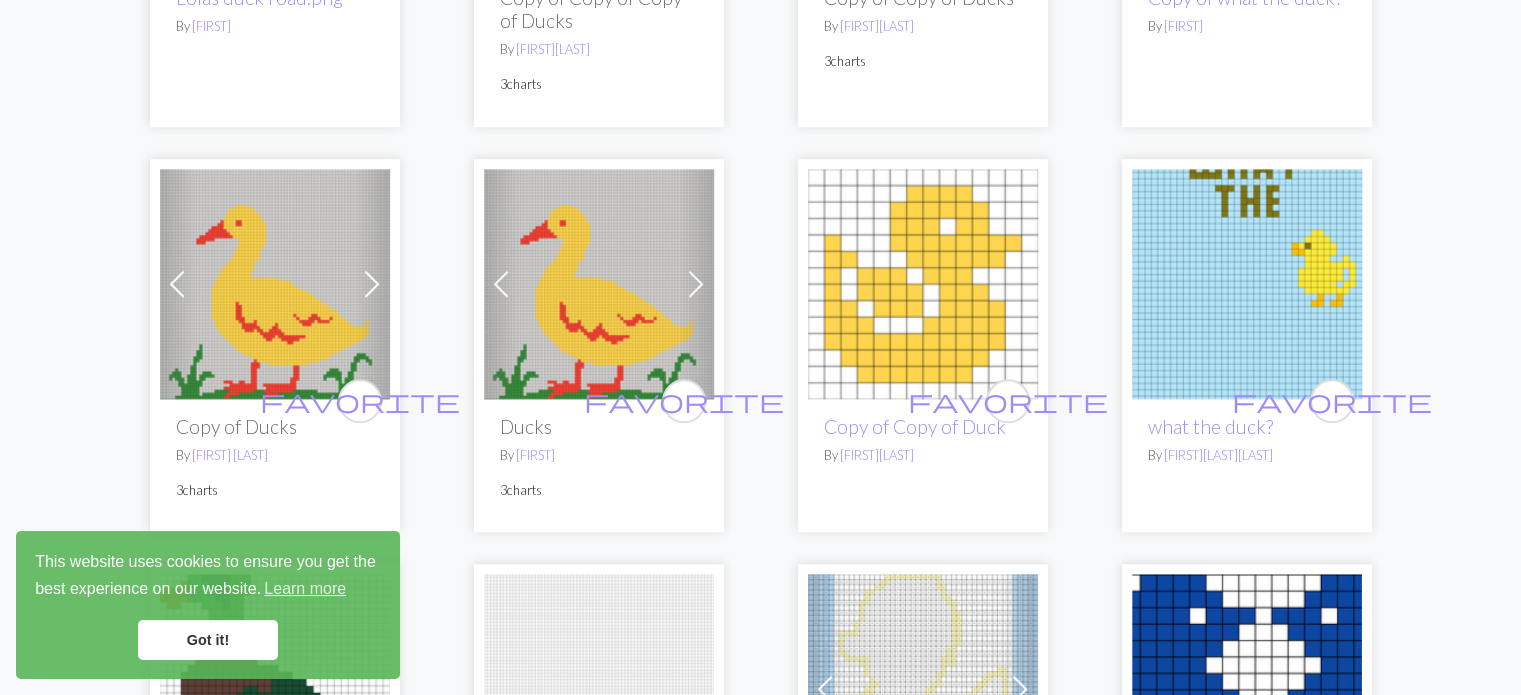 click on "Got it!" at bounding box center [208, 640] 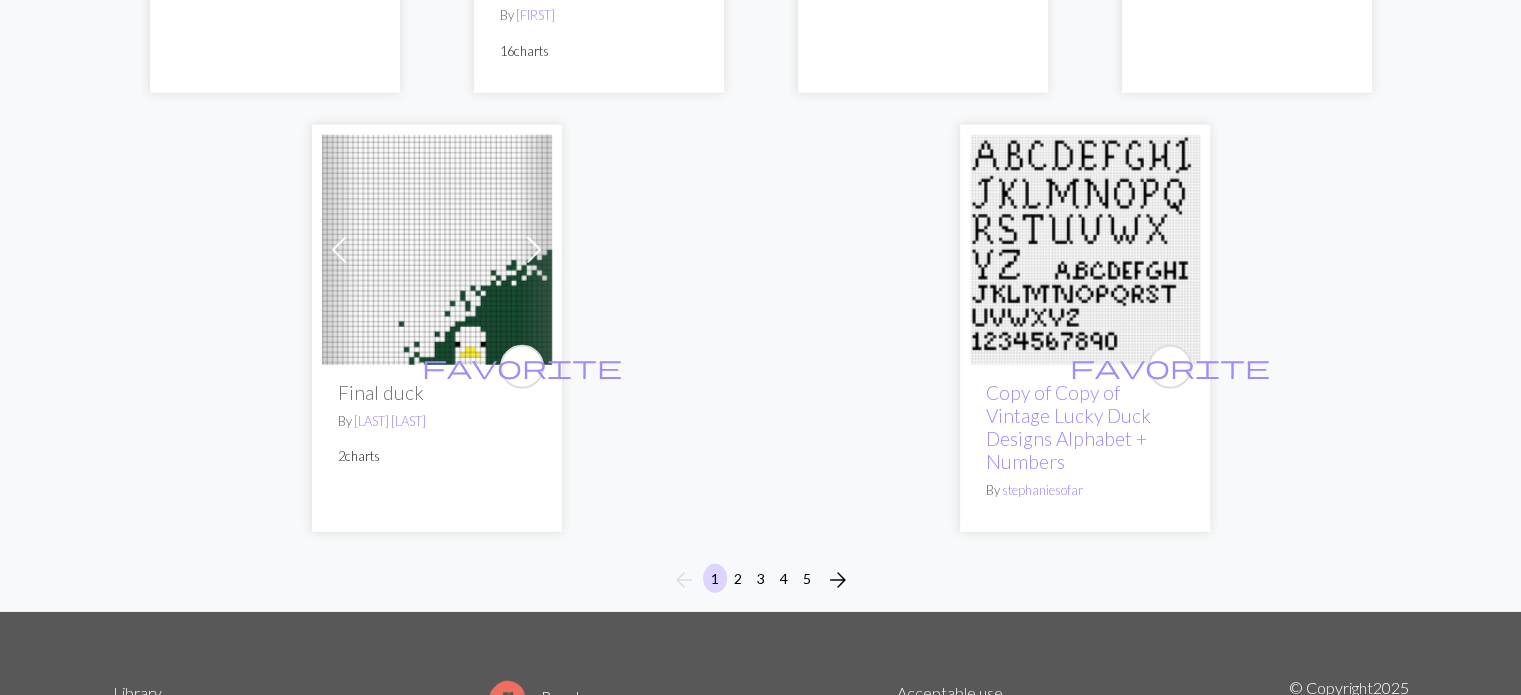scroll, scrollTop: 5000, scrollLeft: 0, axis: vertical 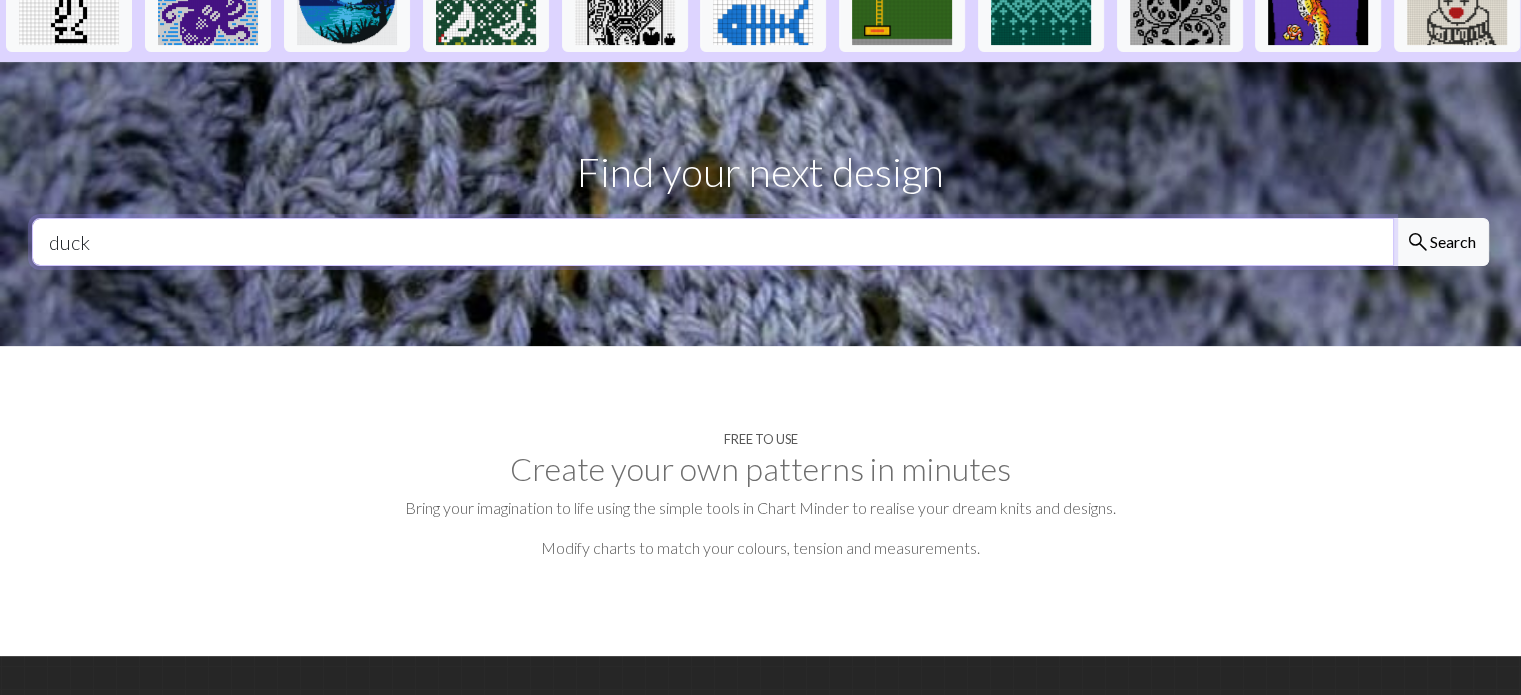 drag, startPoint x: 330, startPoint y: 203, endPoint x: 0, endPoint y: 199, distance: 330.02423 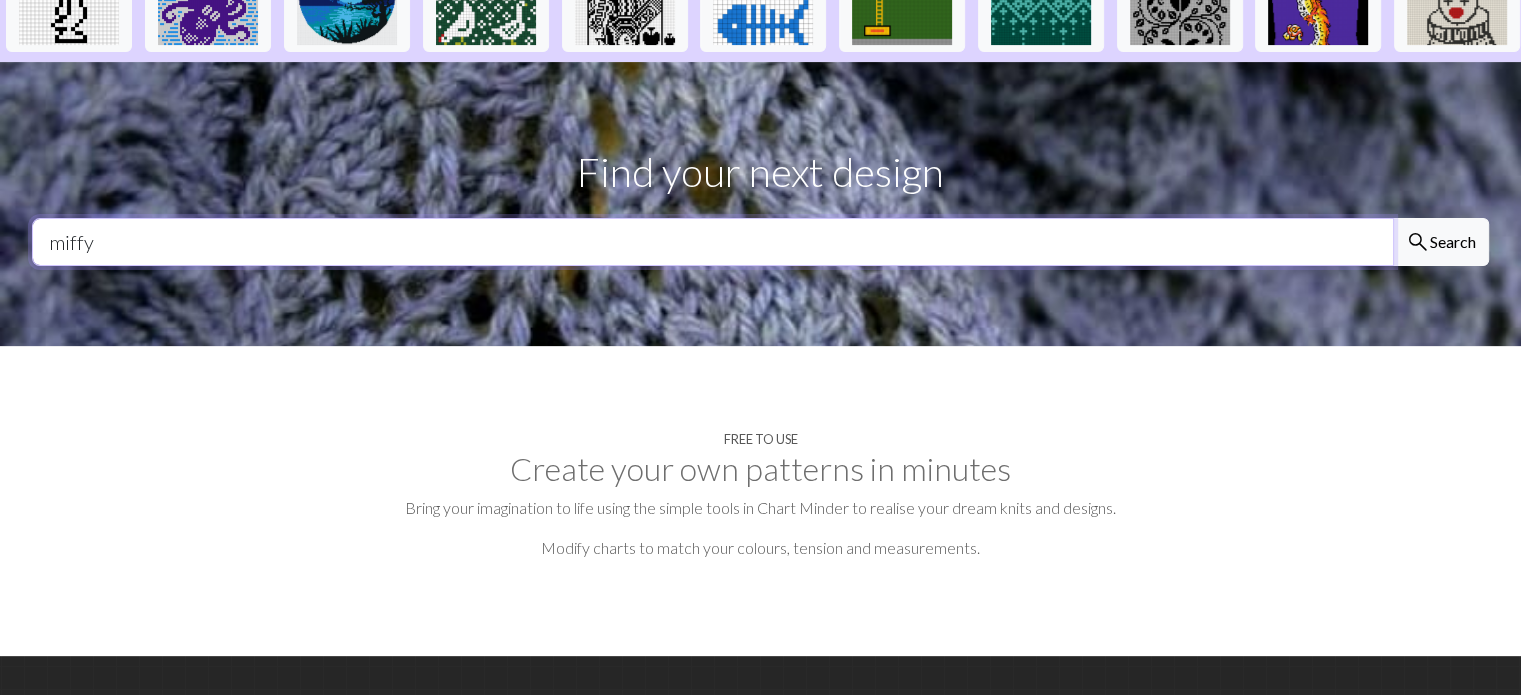 type on "miffy" 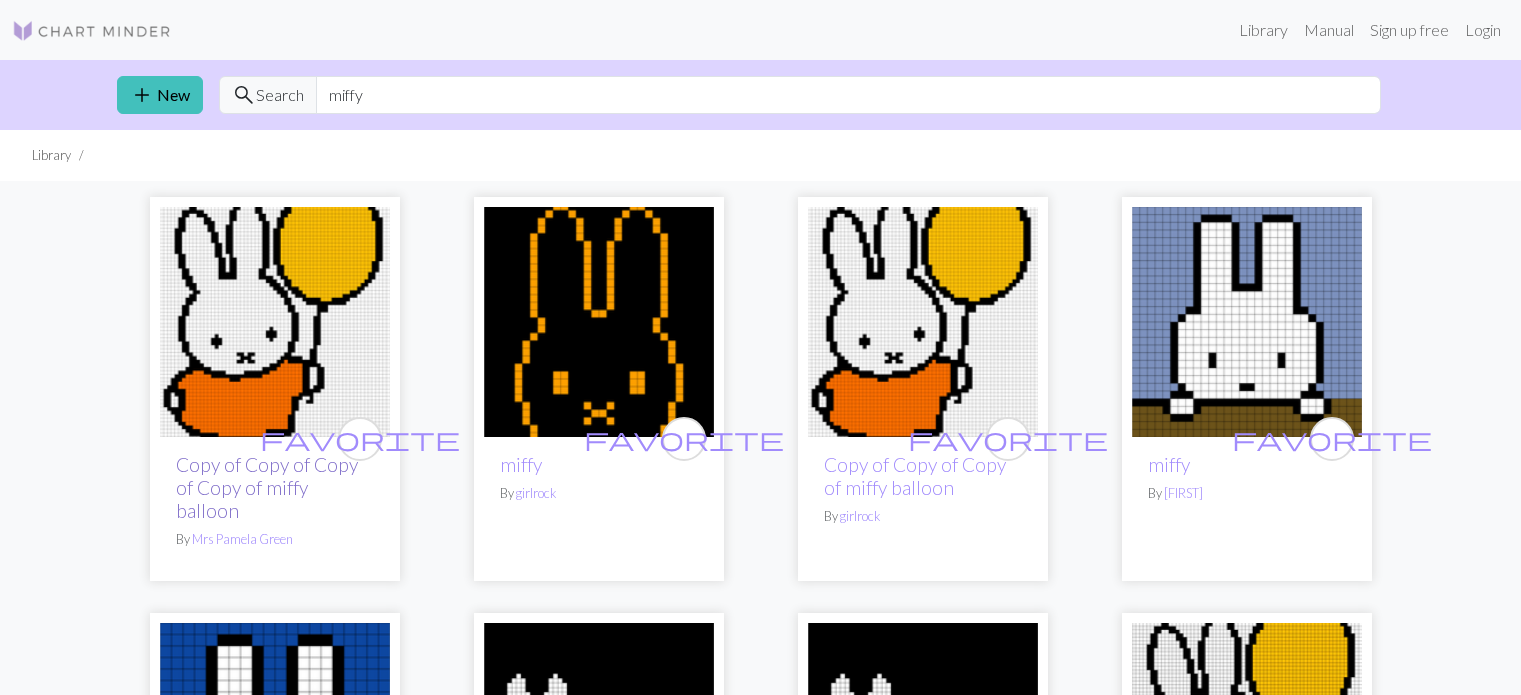 scroll, scrollTop: 0, scrollLeft: 0, axis: both 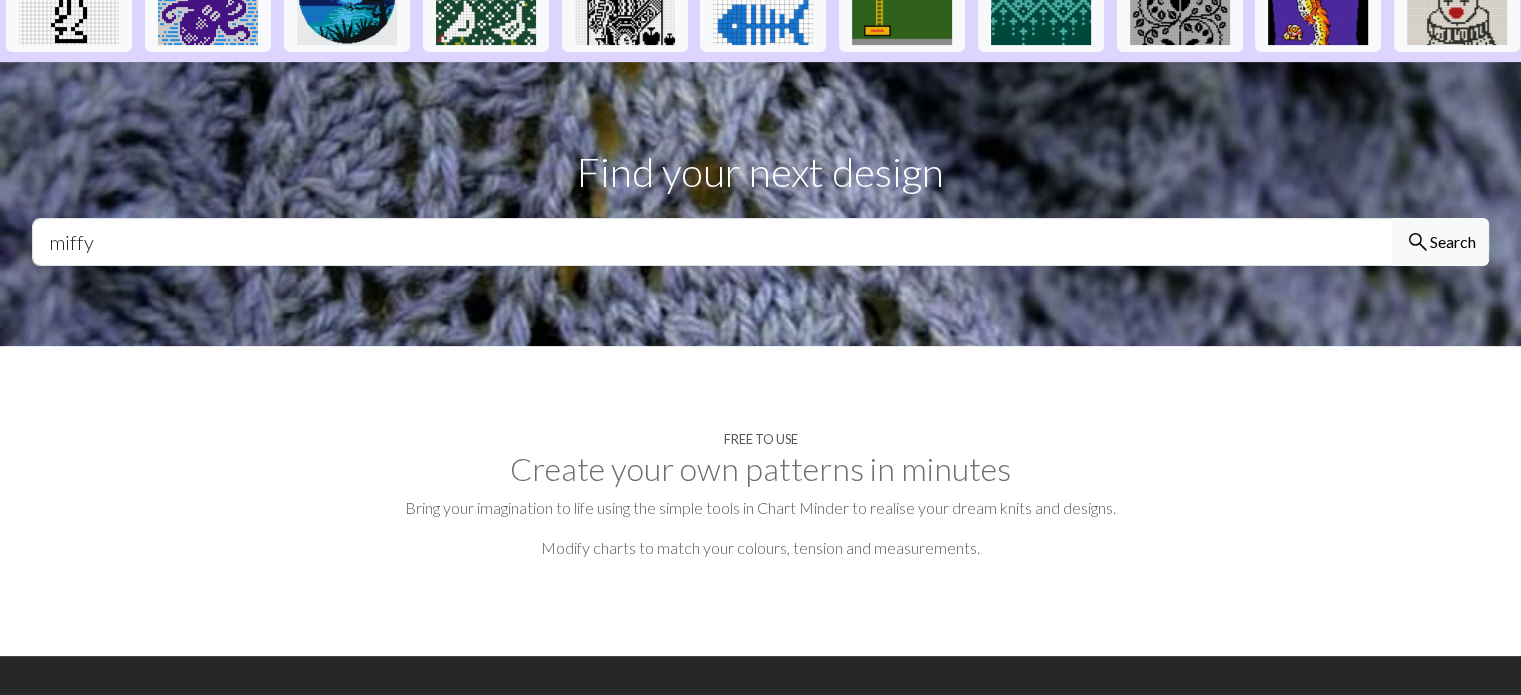 drag, startPoint x: 149, startPoint y: 173, endPoint x: 142, endPoint y: 183, distance: 12.206555 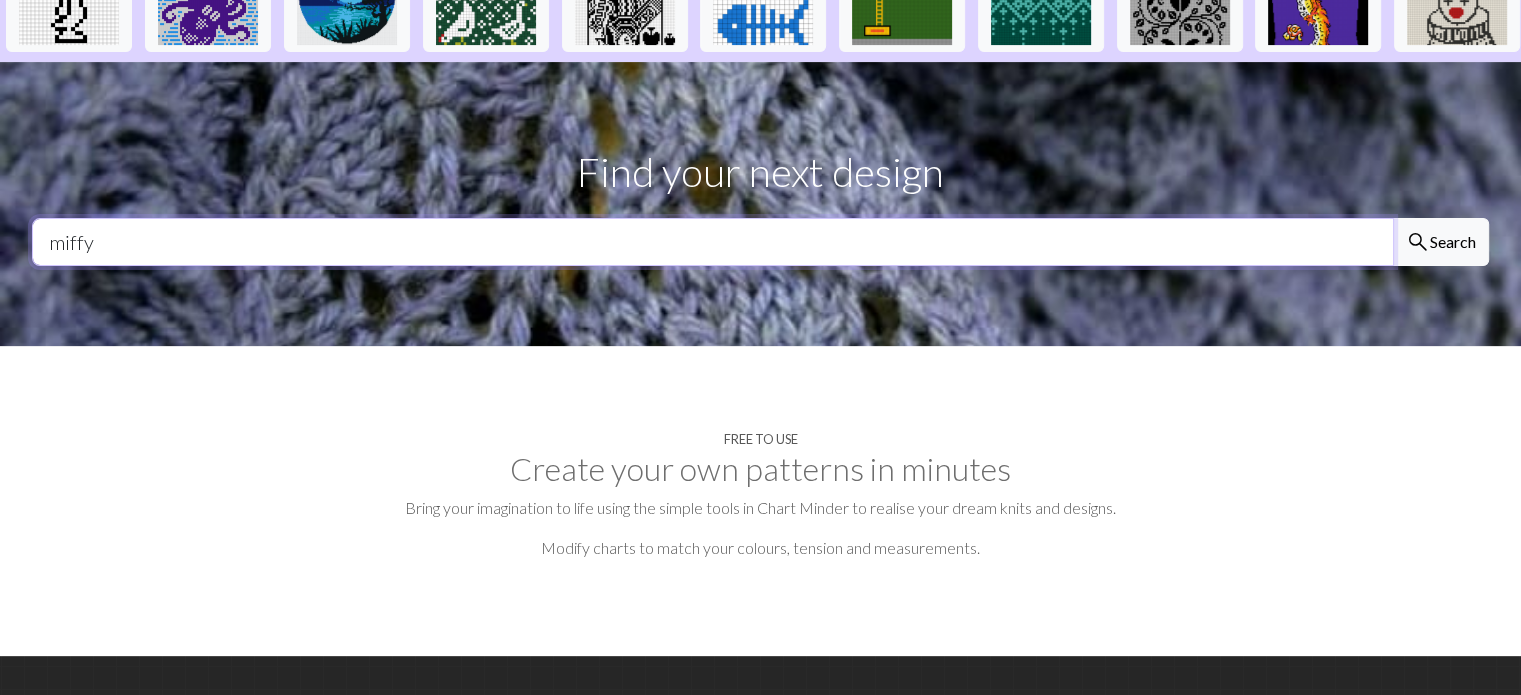 scroll, scrollTop: 0, scrollLeft: 0, axis: both 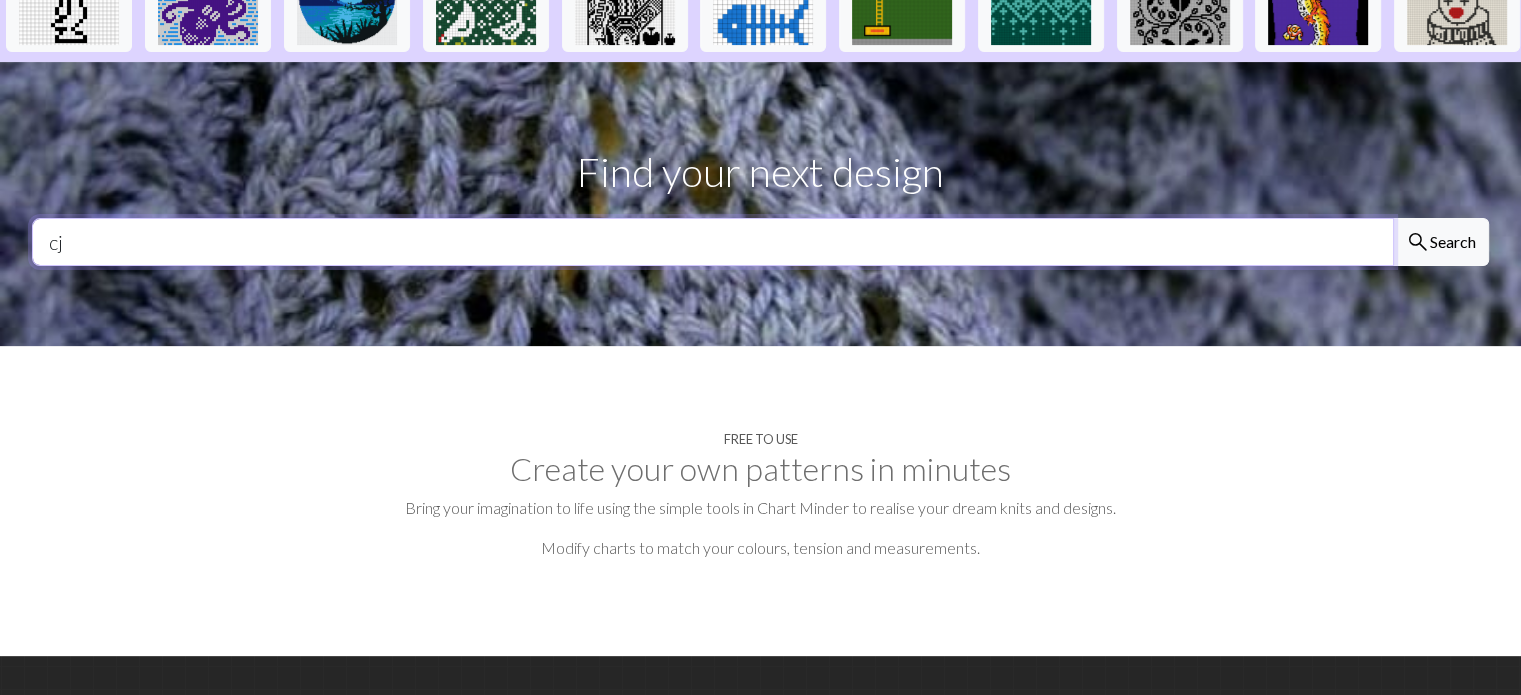 type on "c" 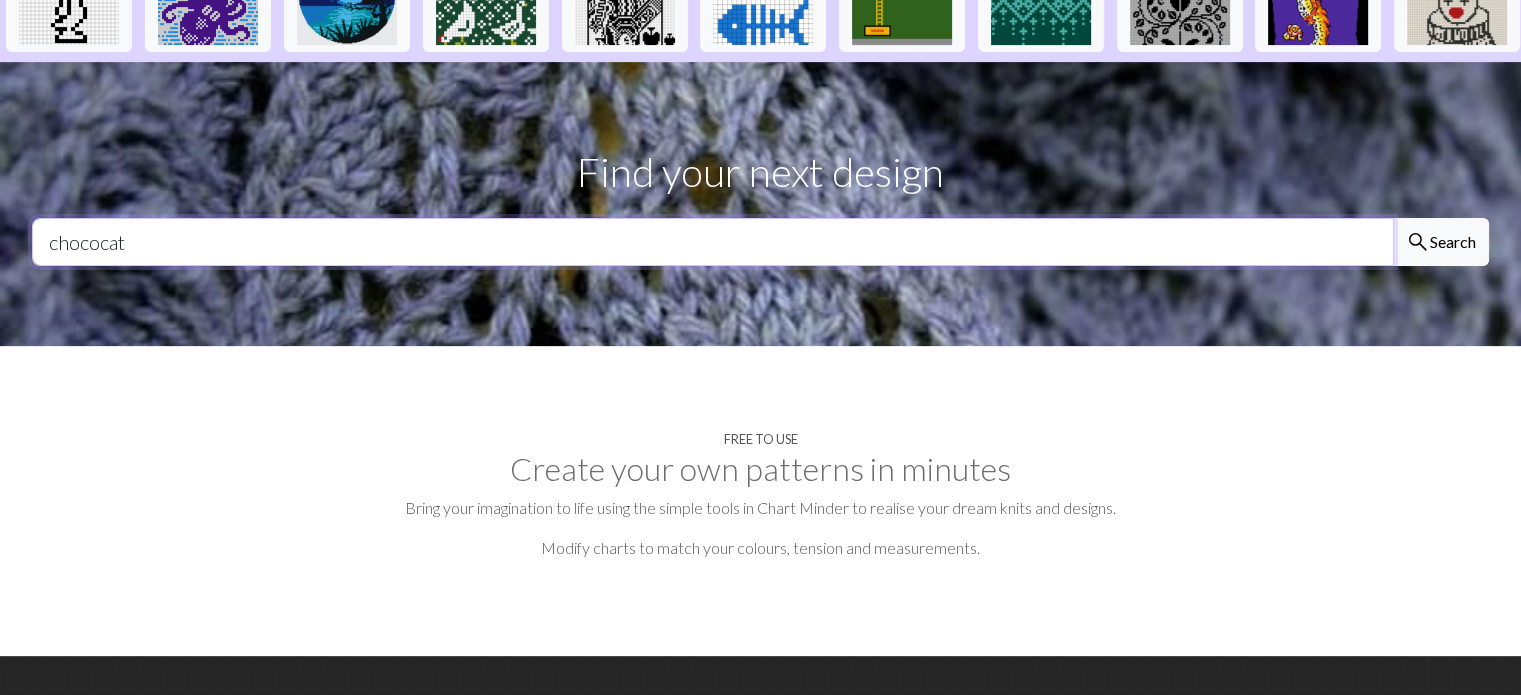 type on "chococat" 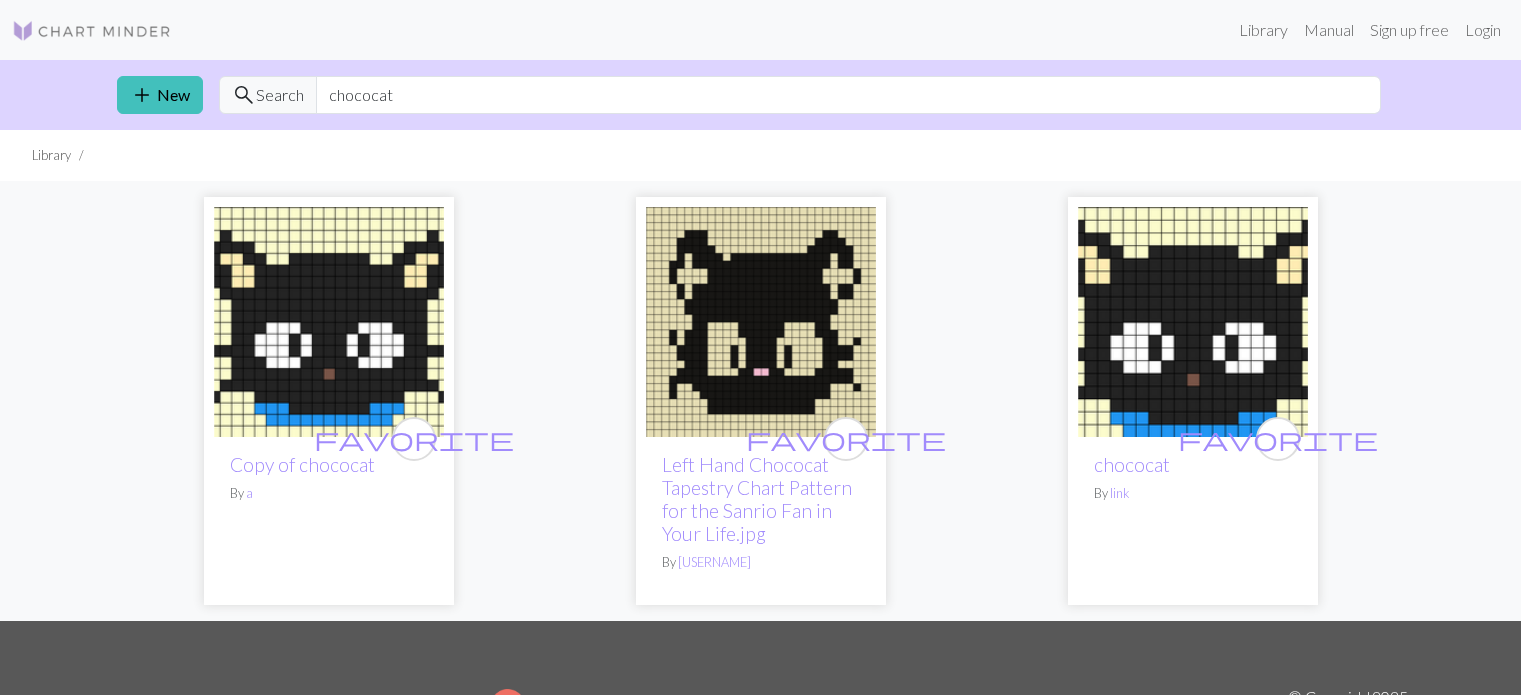 scroll, scrollTop: 0, scrollLeft: 0, axis: both 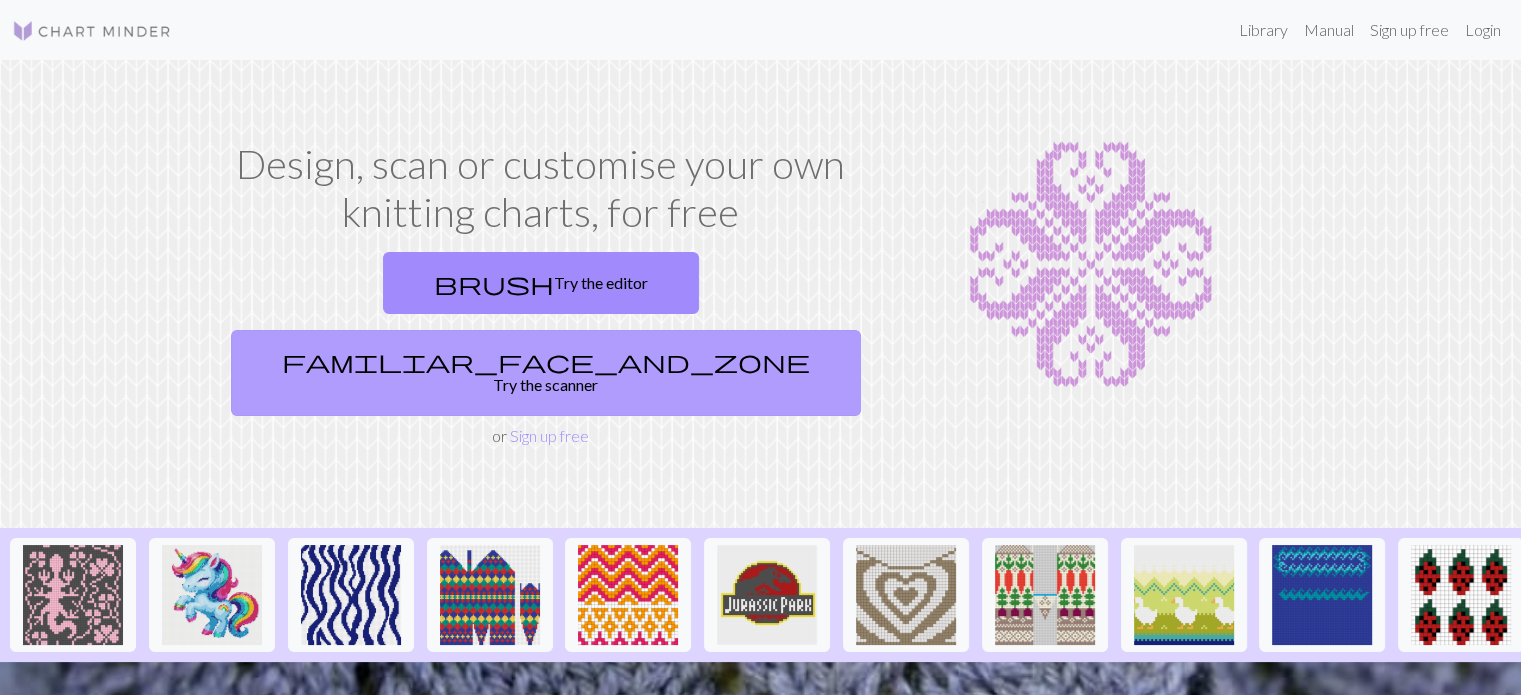 click on "familiar_face_and_zone  Try the scanner" at bounding box center [546, 373] 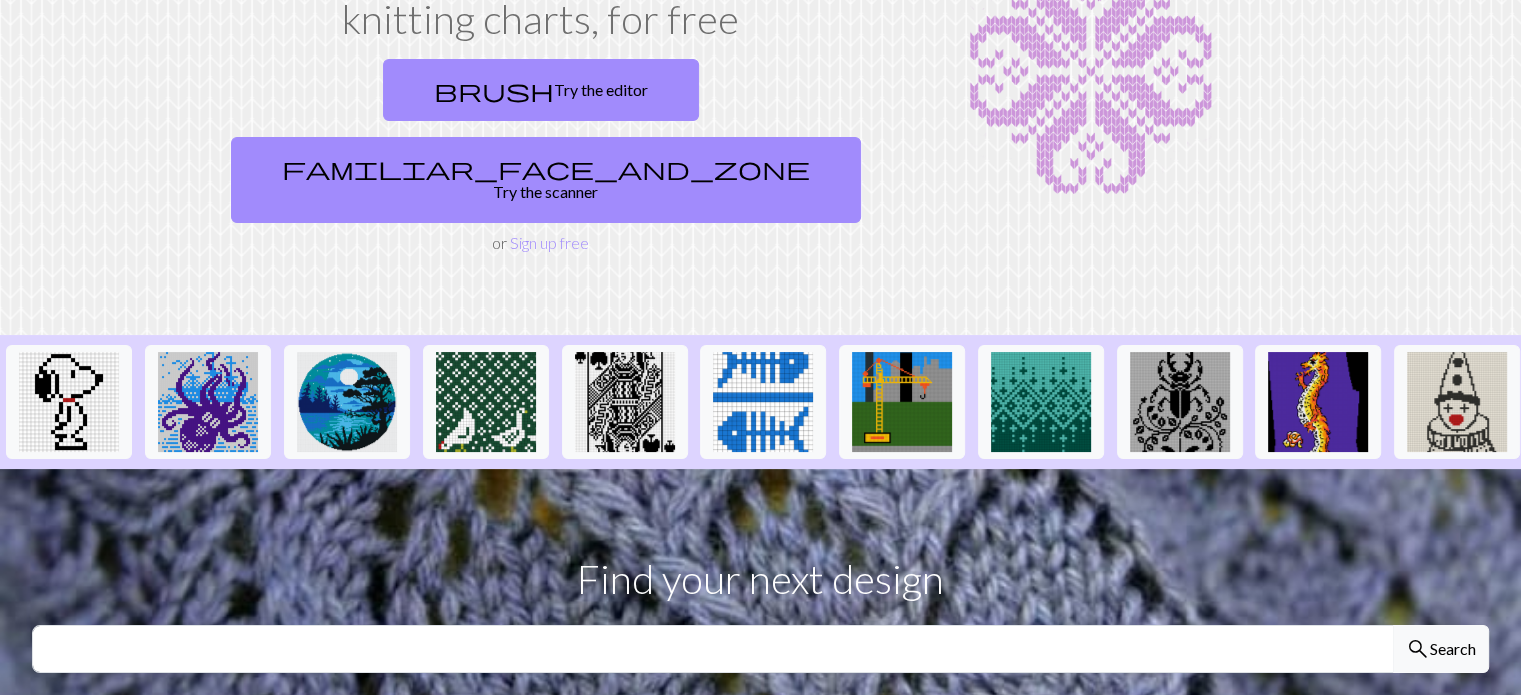 scroll, scrollTop: 200, scrollLeft: 0, axis: vertical 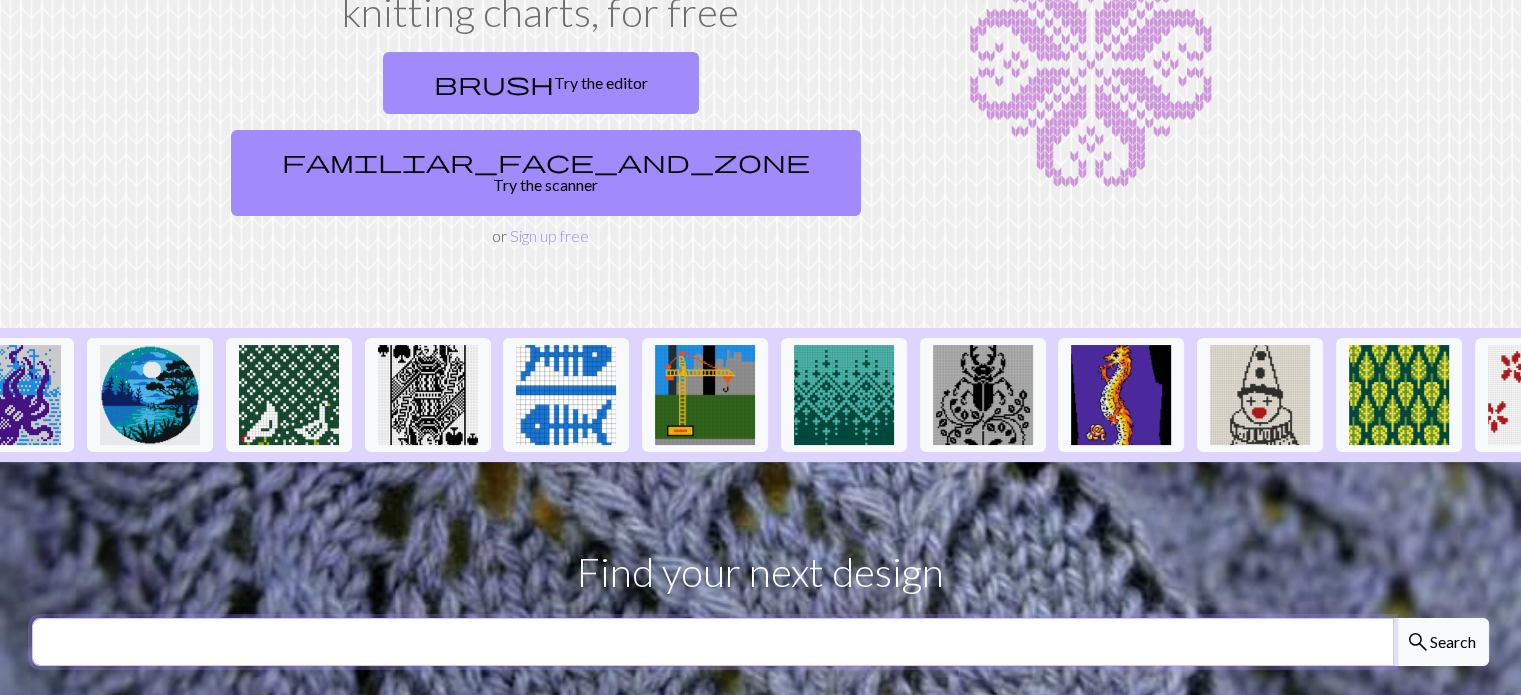 click at bounding box center (713, 642) 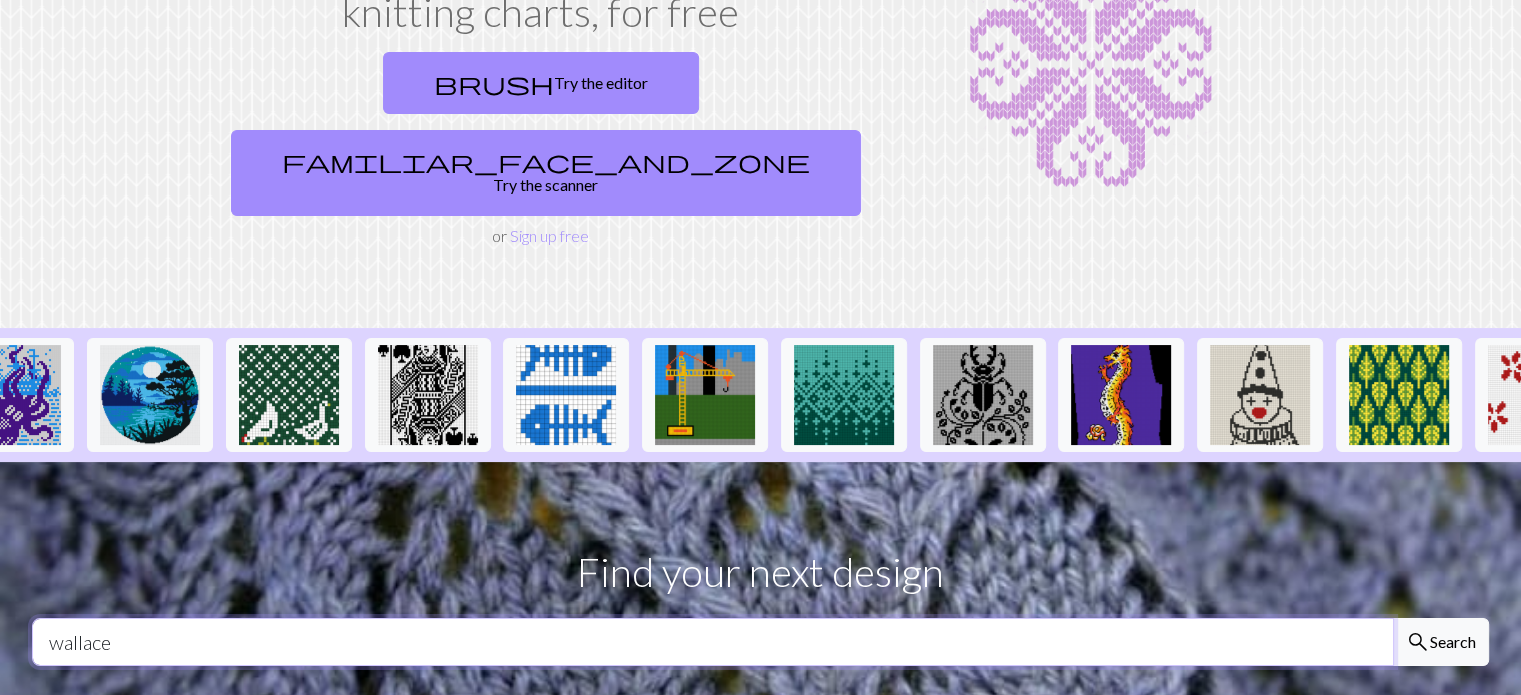 type on "wallace" 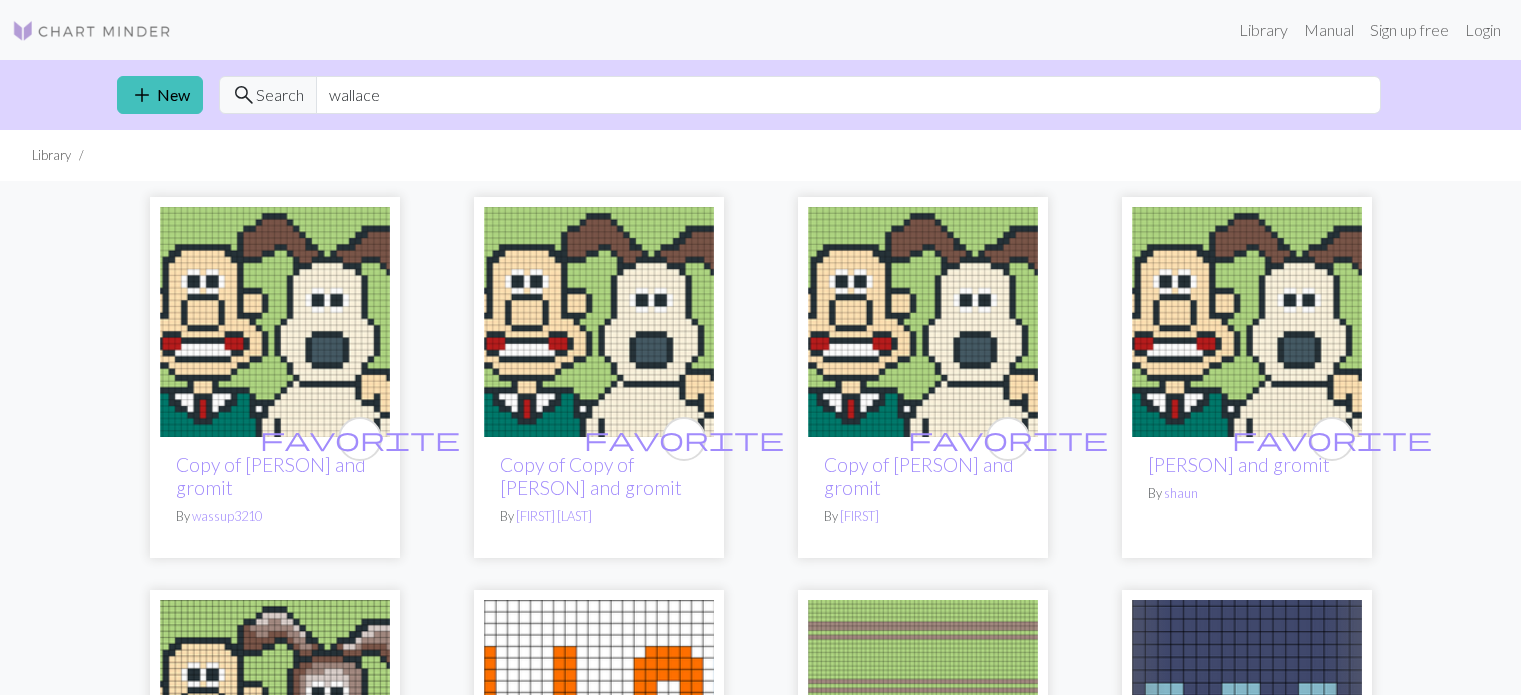 scroll, scrollTop: 0, scrollLeft: 0, axis: both 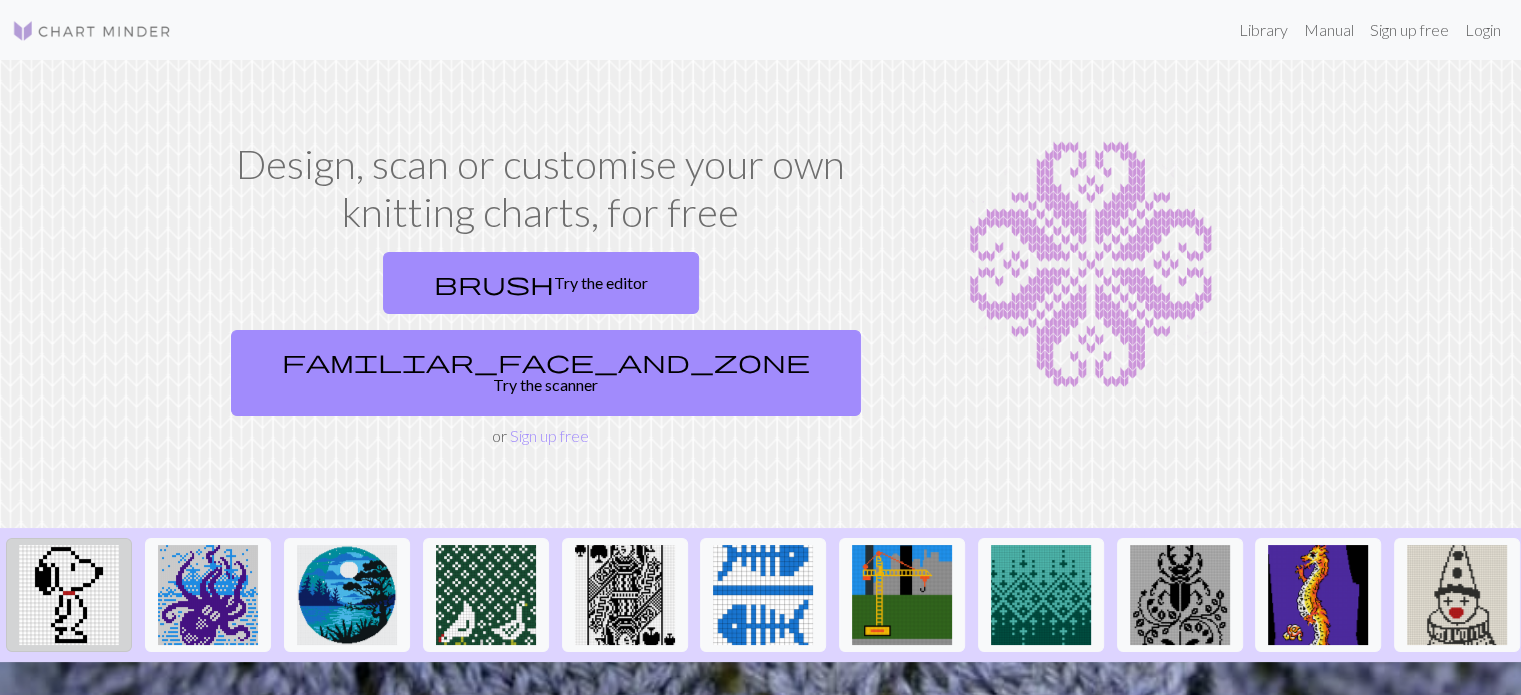 click at bounding box center [69, 595] 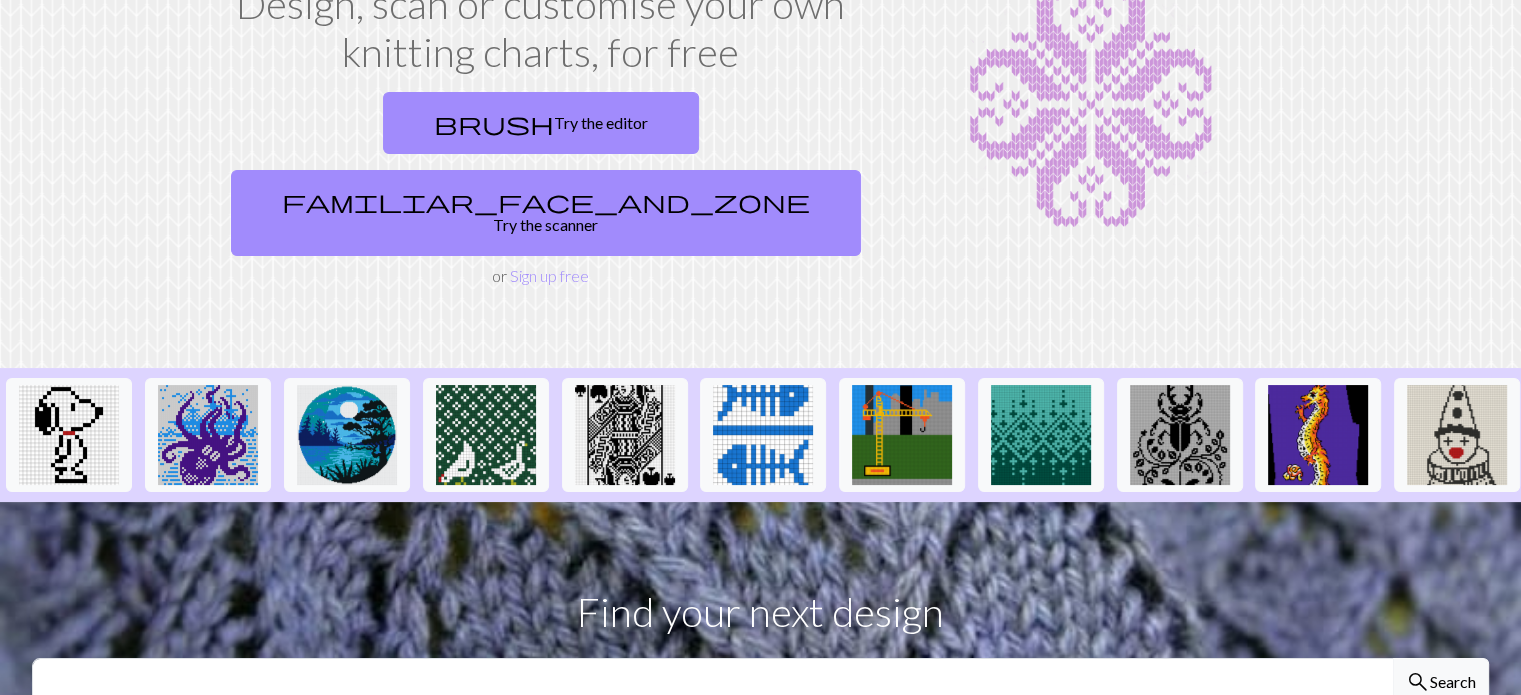 scroll, scrollTop: 0, scrollLeft: 0, axis: both 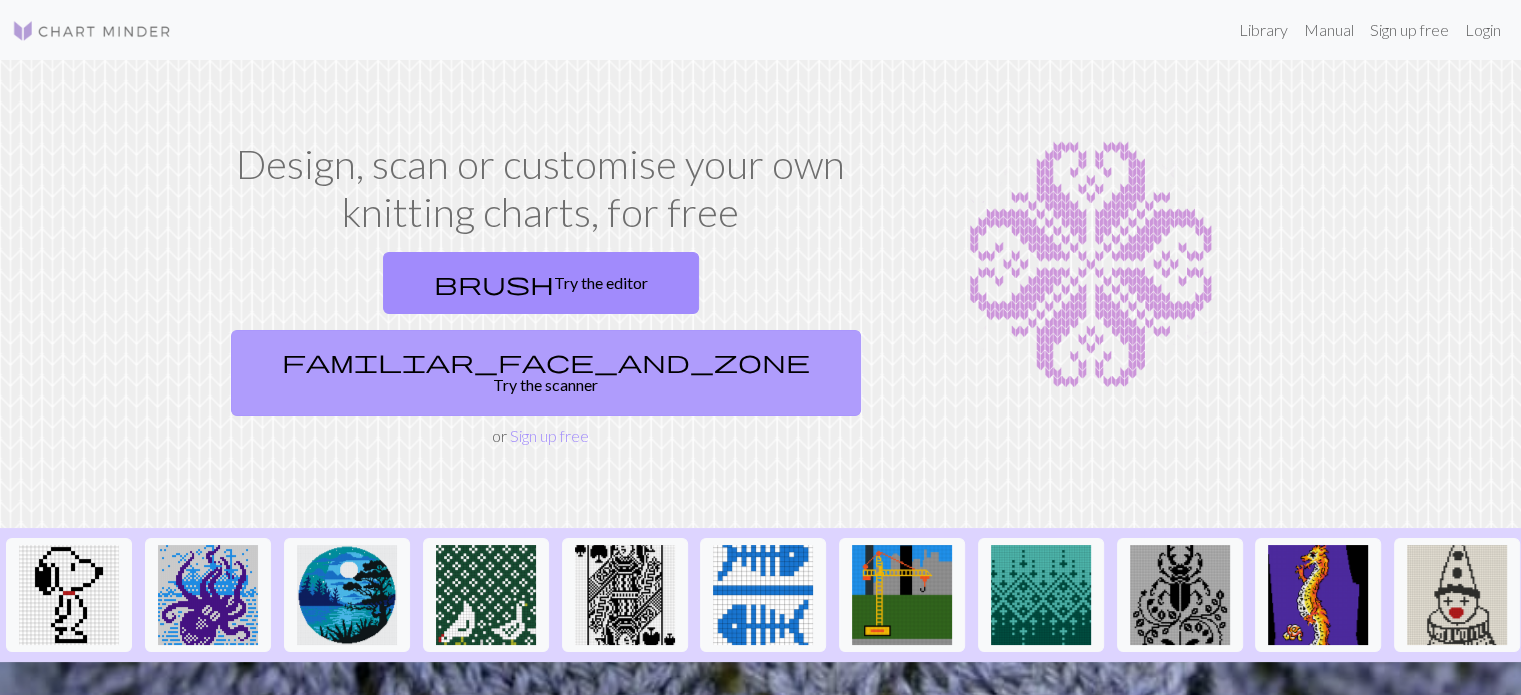 click on "familiar_face_and_zone  Try the scanner" at bounding box center (546, 373) 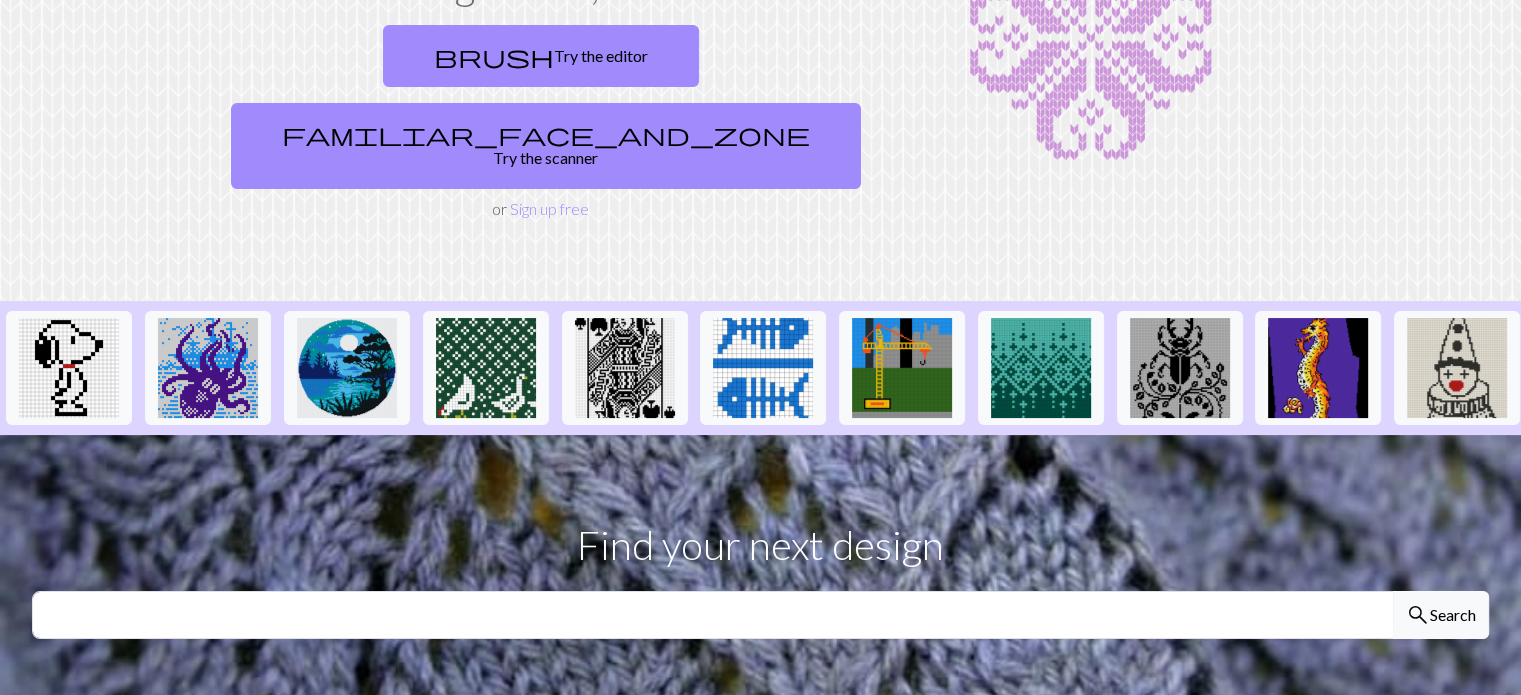 scroll, scrollTop: 500, scrollLeft: 0, axis: vertical 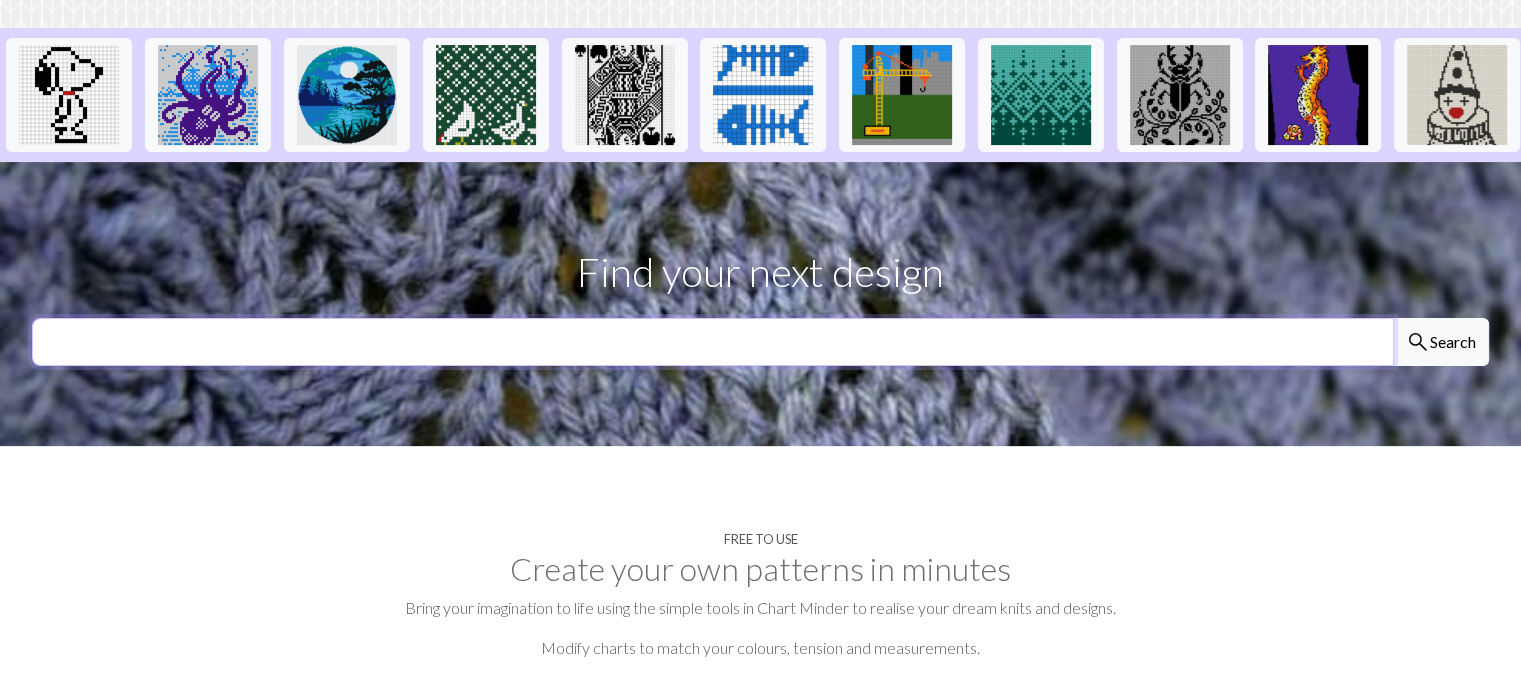 click at bounding box center (713, 342) 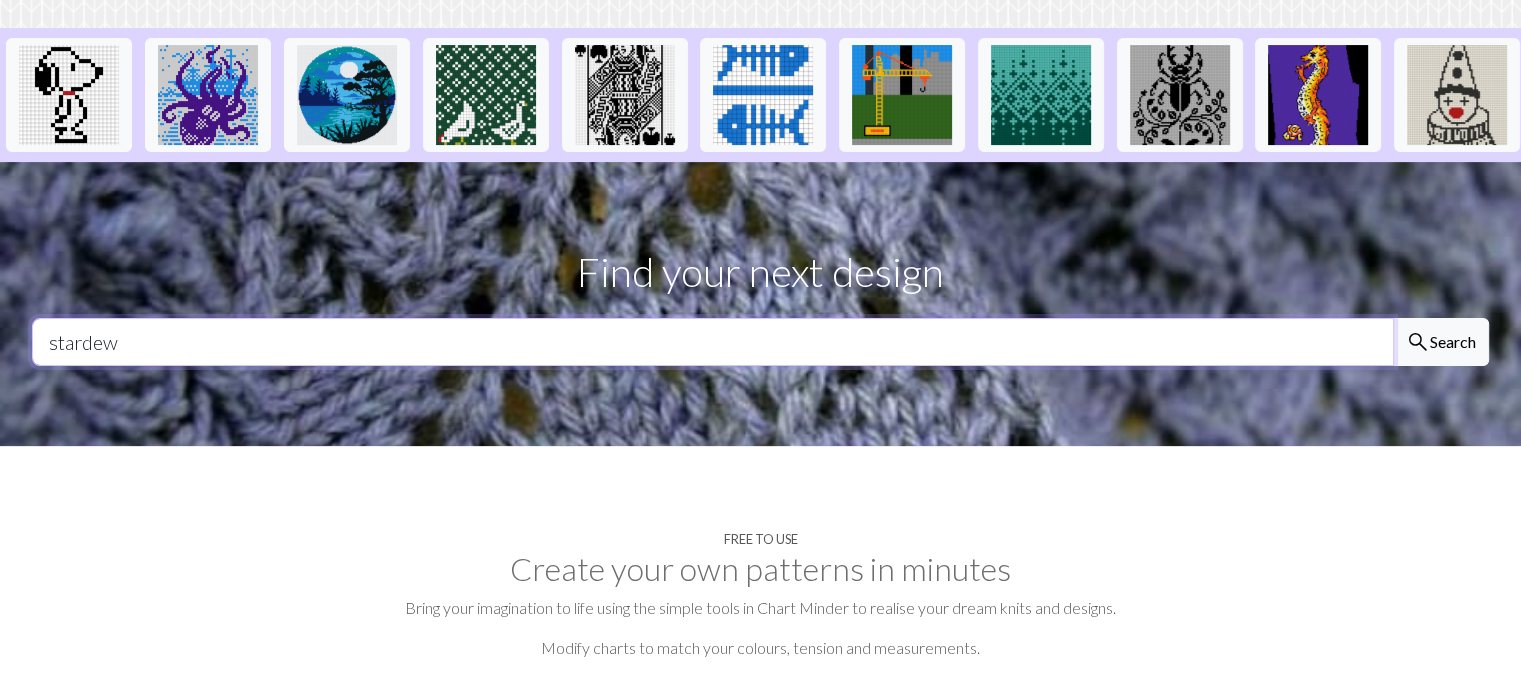 type on "stardew" 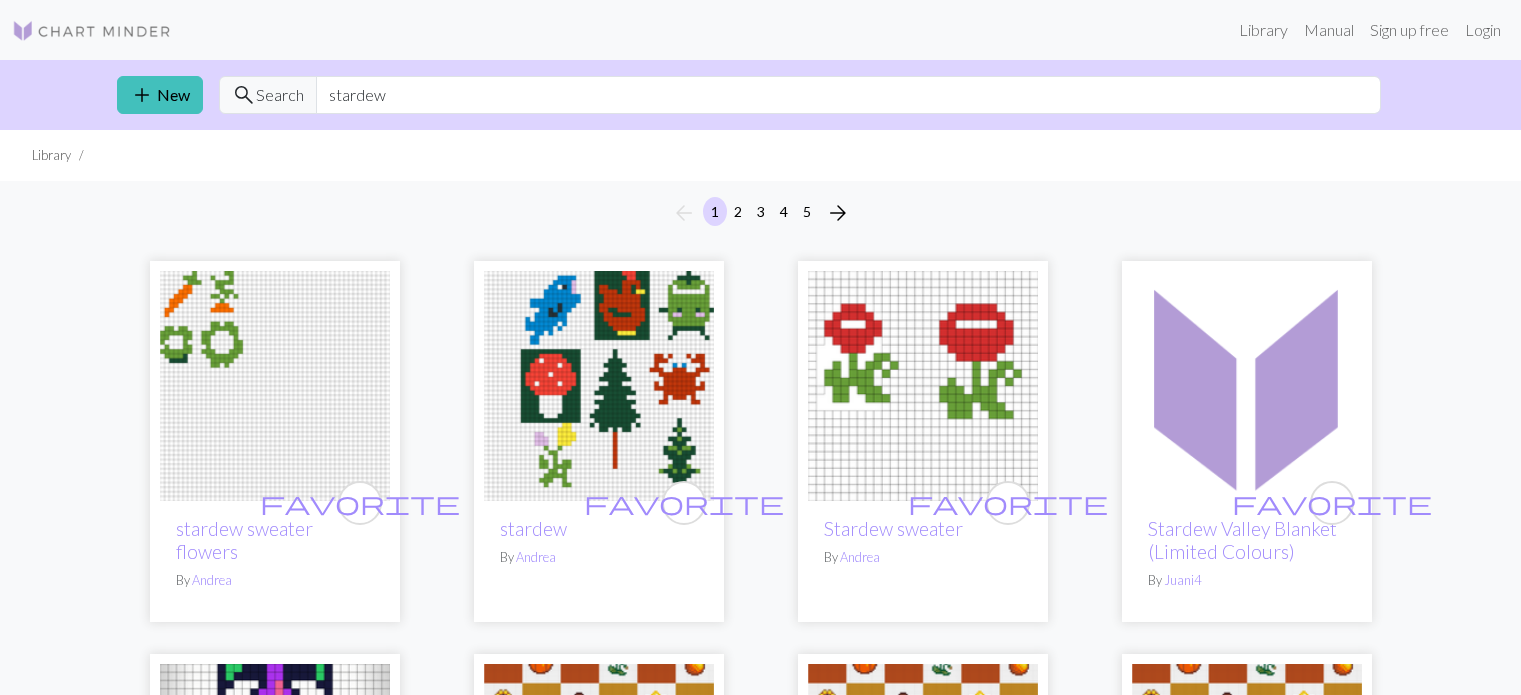 scroll, scrollTop: 0, scrollLeft: 0, axis: both 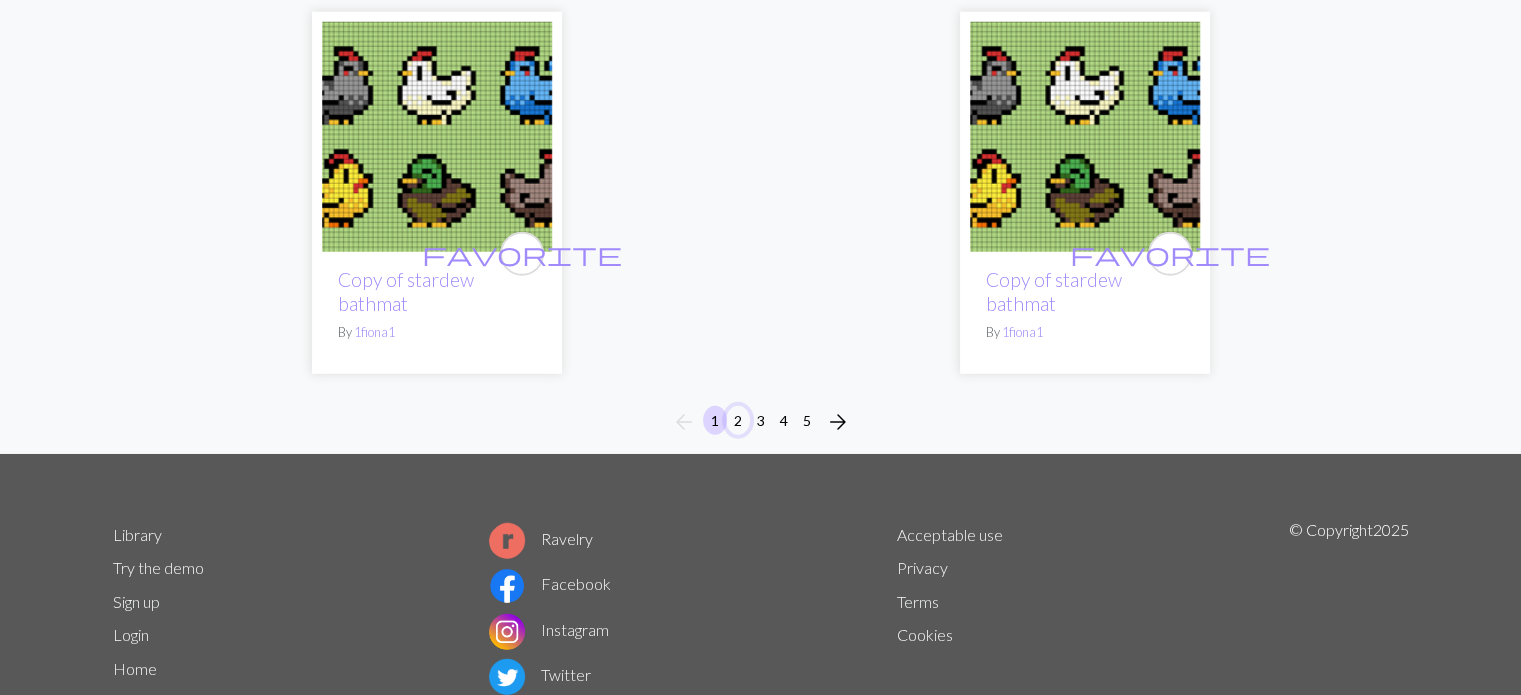 click on "2" at bounding box center (738, 420) 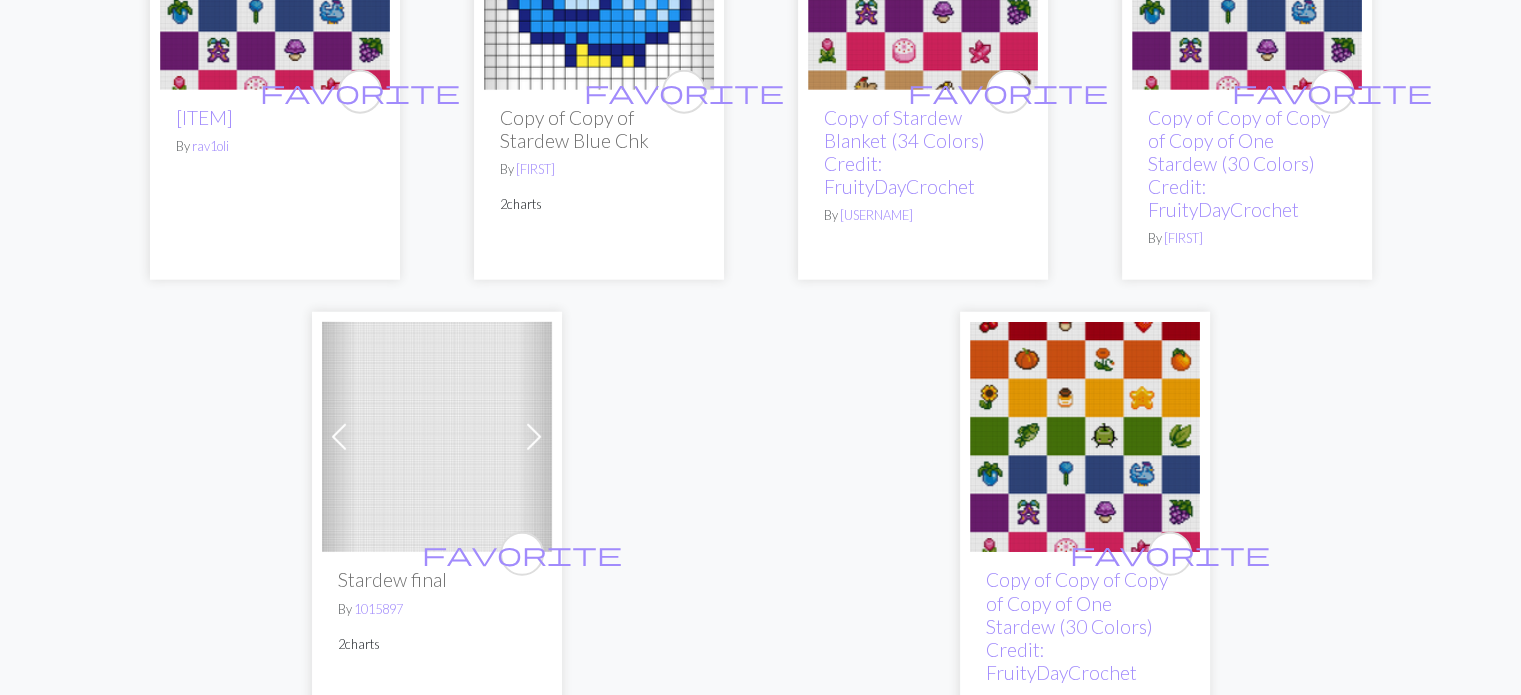 scroll, scrollTop: 5600, scrollLeft: 0, axis: vertical 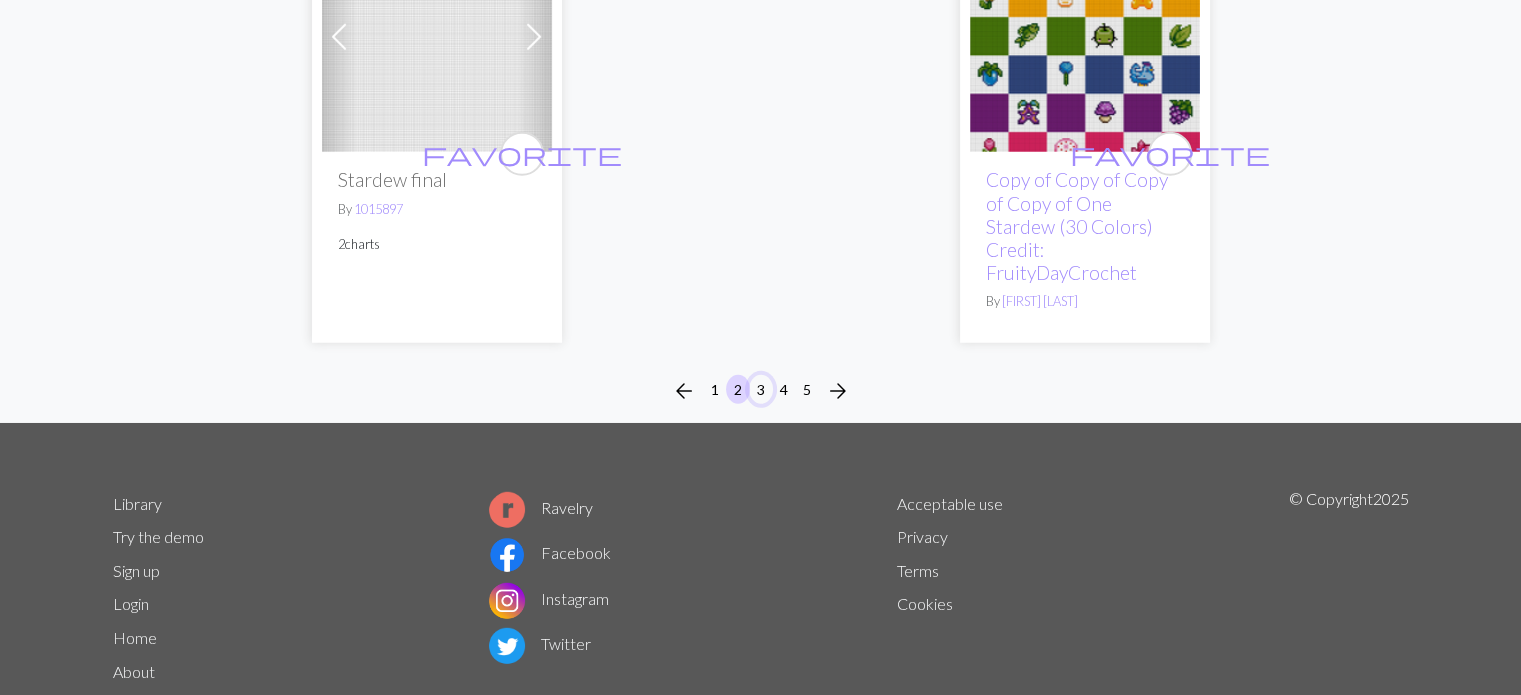click on "3" at bounding box center [761, 389] 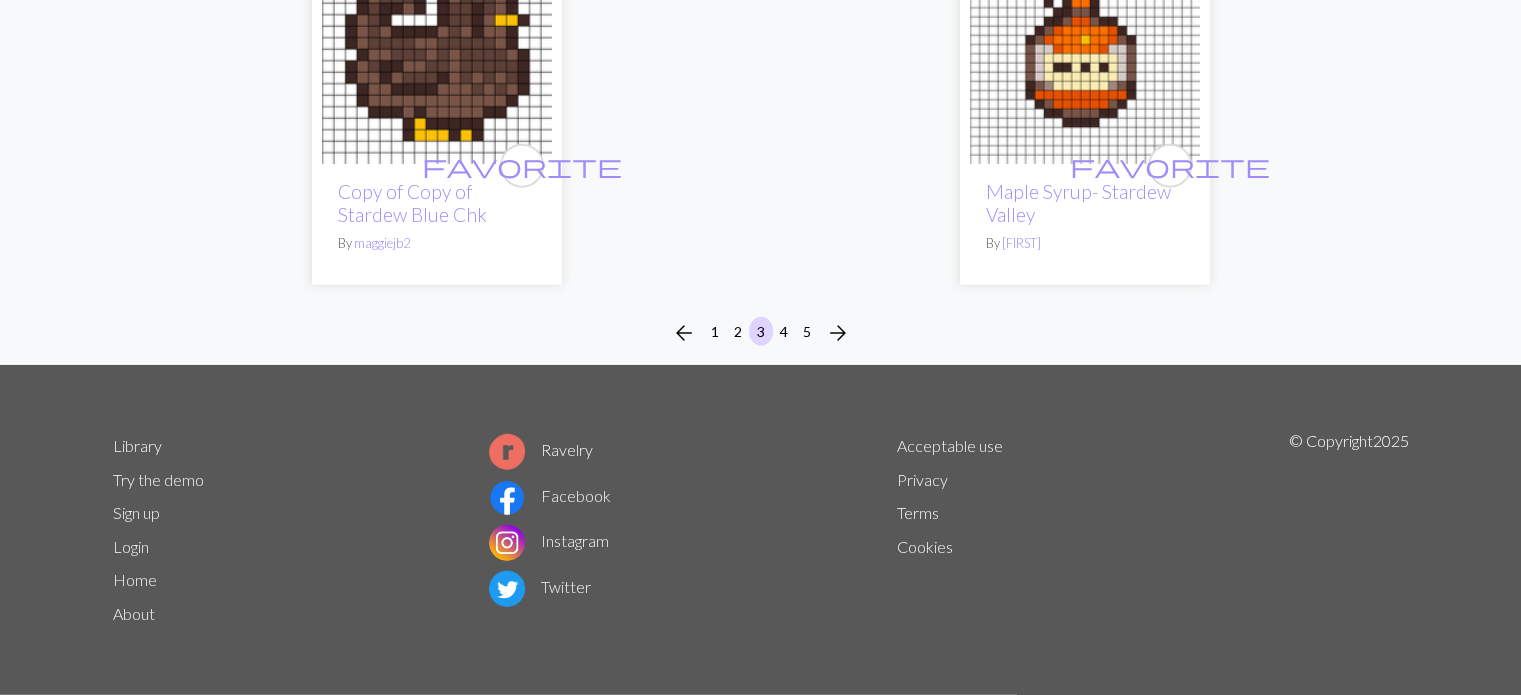 scroll, scrollTop: 5368, scrollLeft: 0, axis: vertical 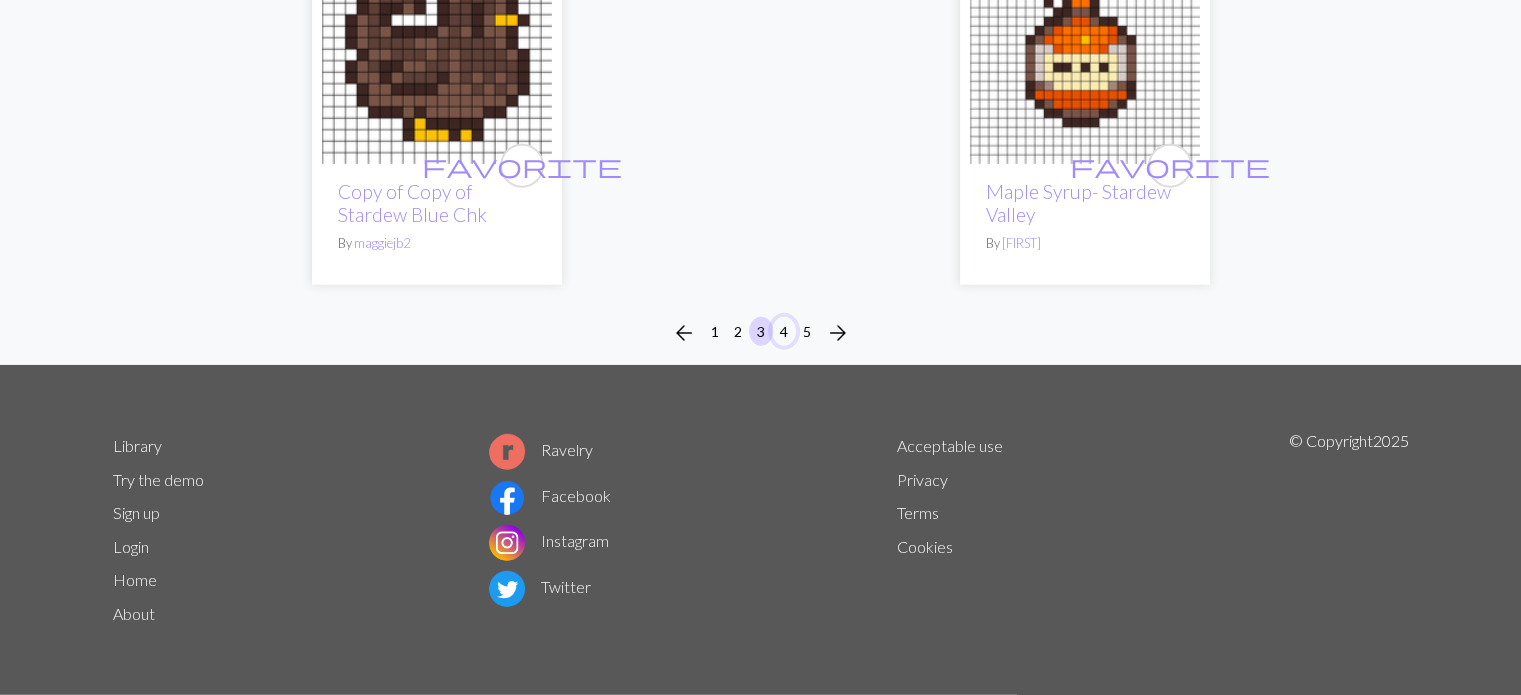 click on "4" at bounding box center (784, 331) 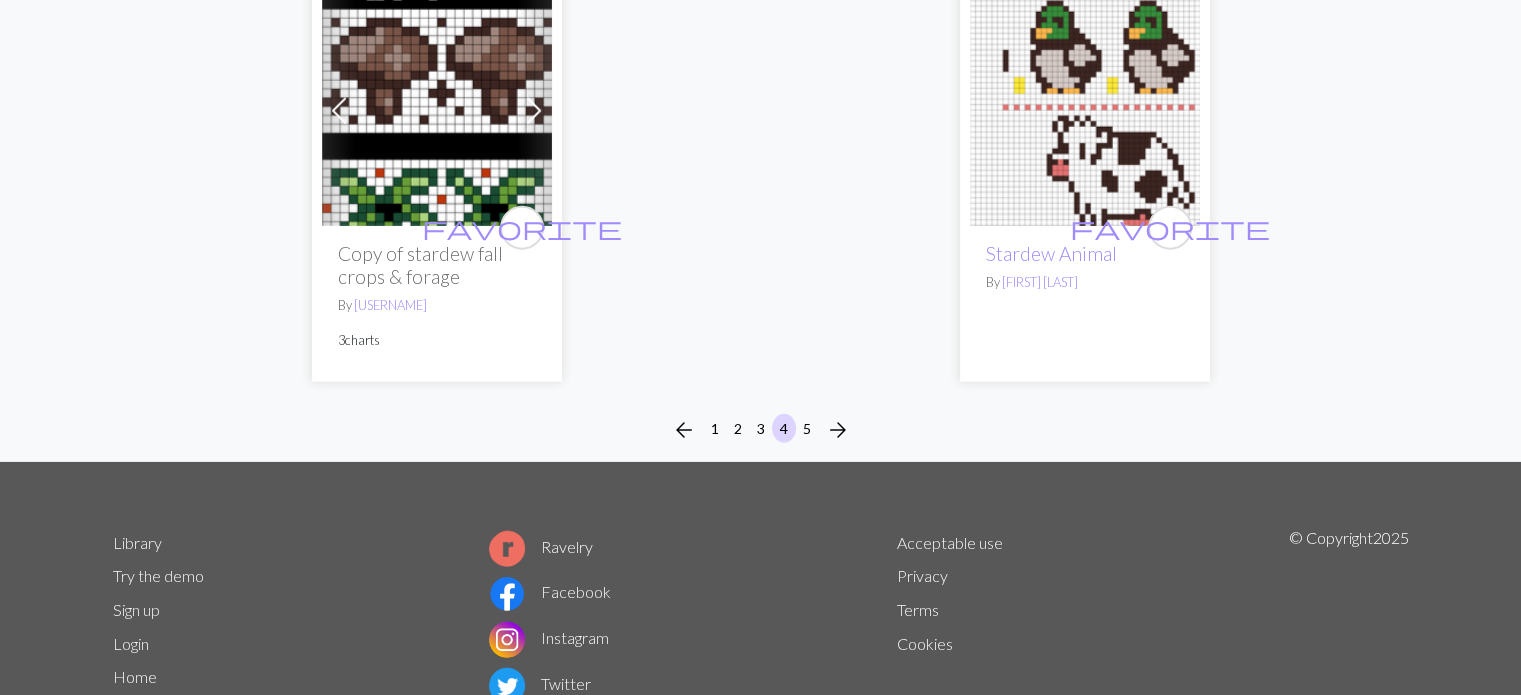scroll, scrollTop: 5000, scrollLeft: 0, axis: vertical 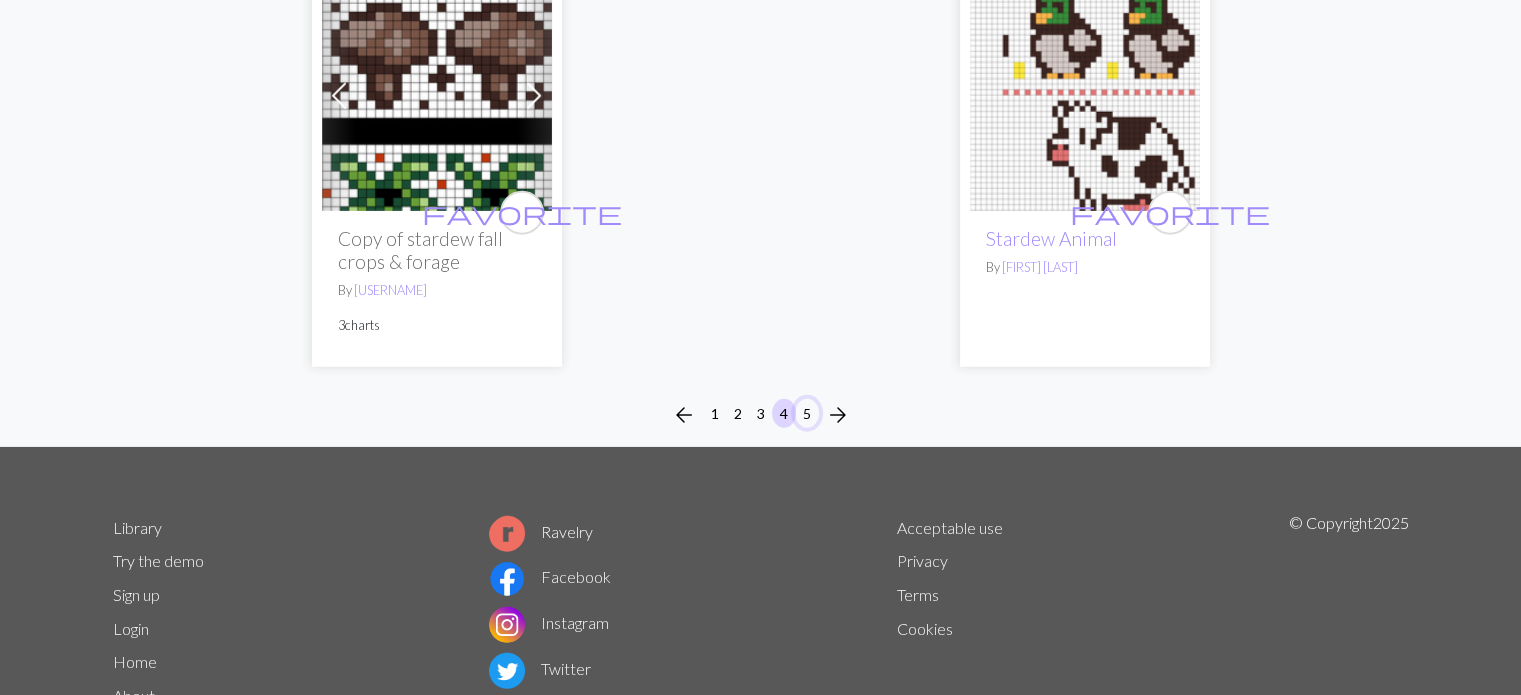 click on "5" at bounding box center (807, 413) 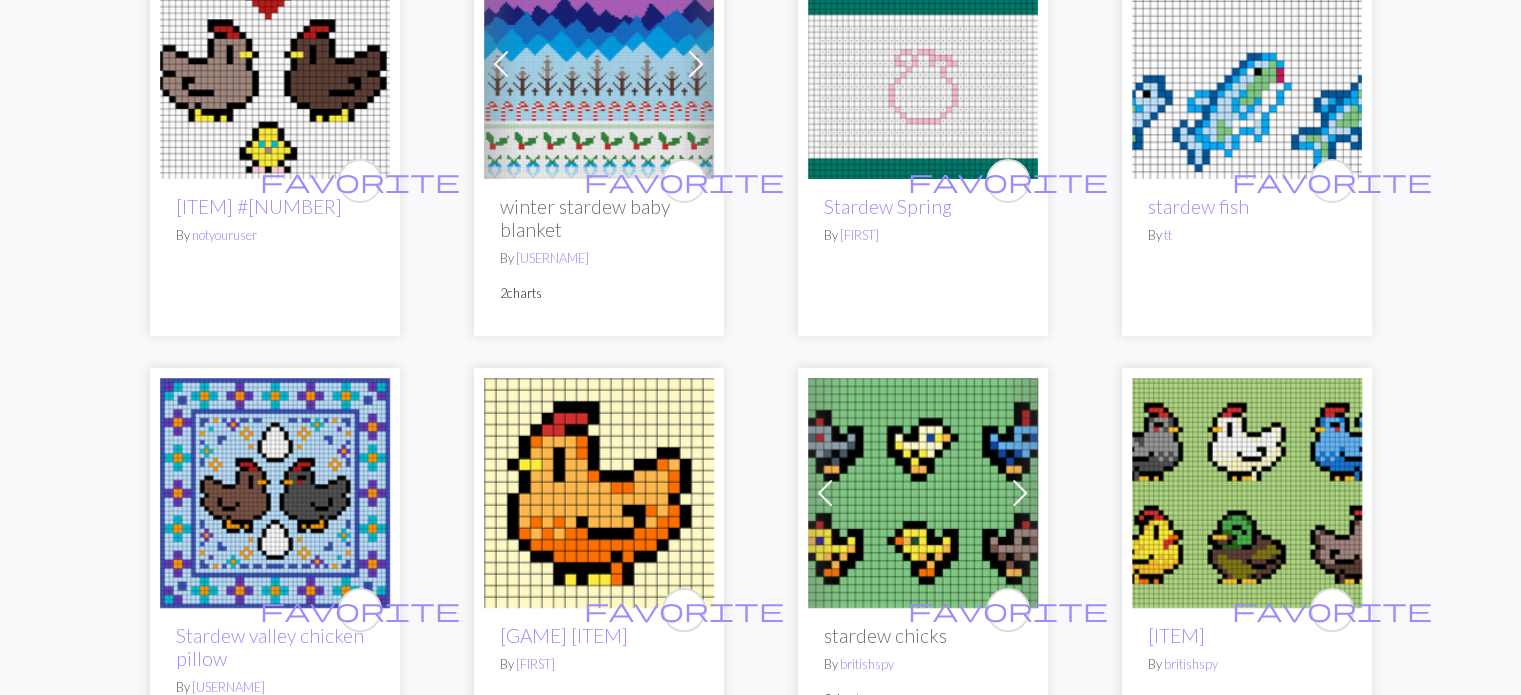 scroll, scrollTop: 600, scrollLeft: 0, axis: vertical 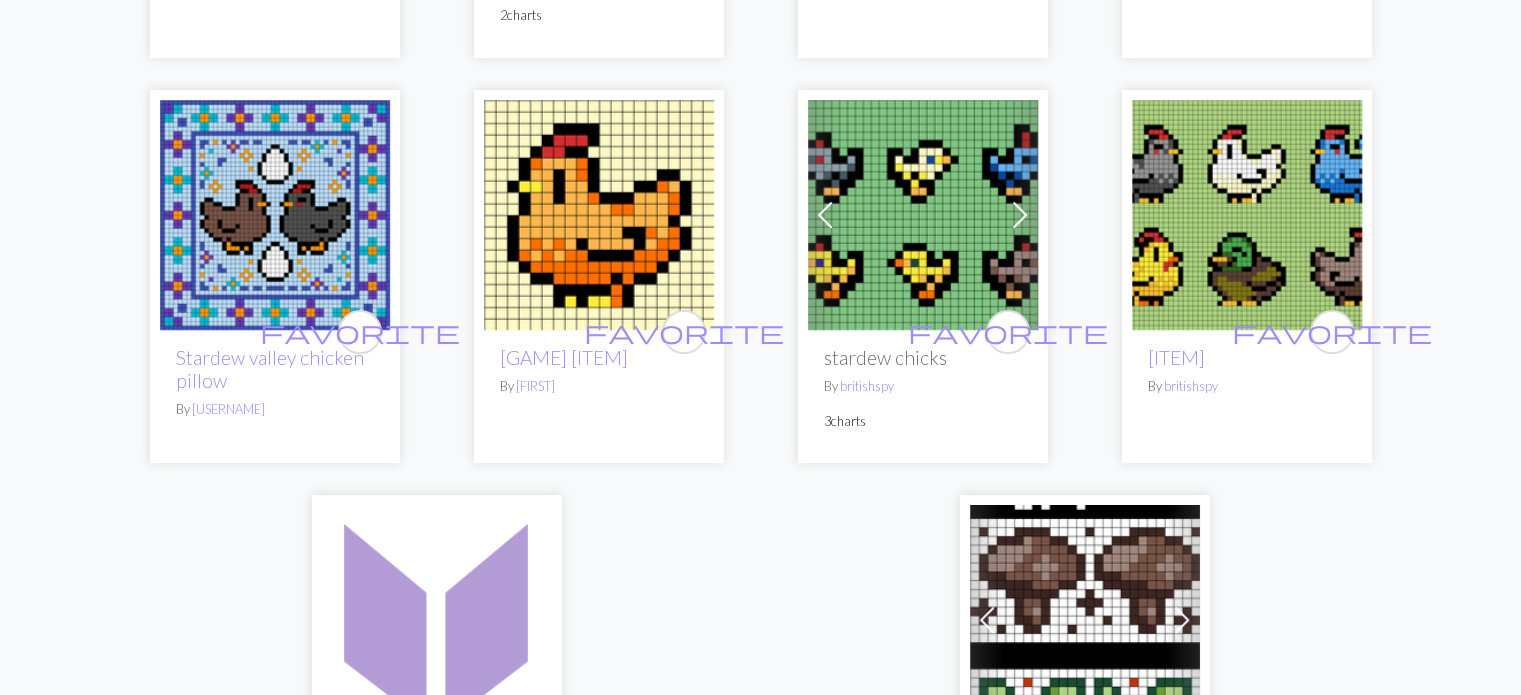 click at bounding box center [1247, 215] 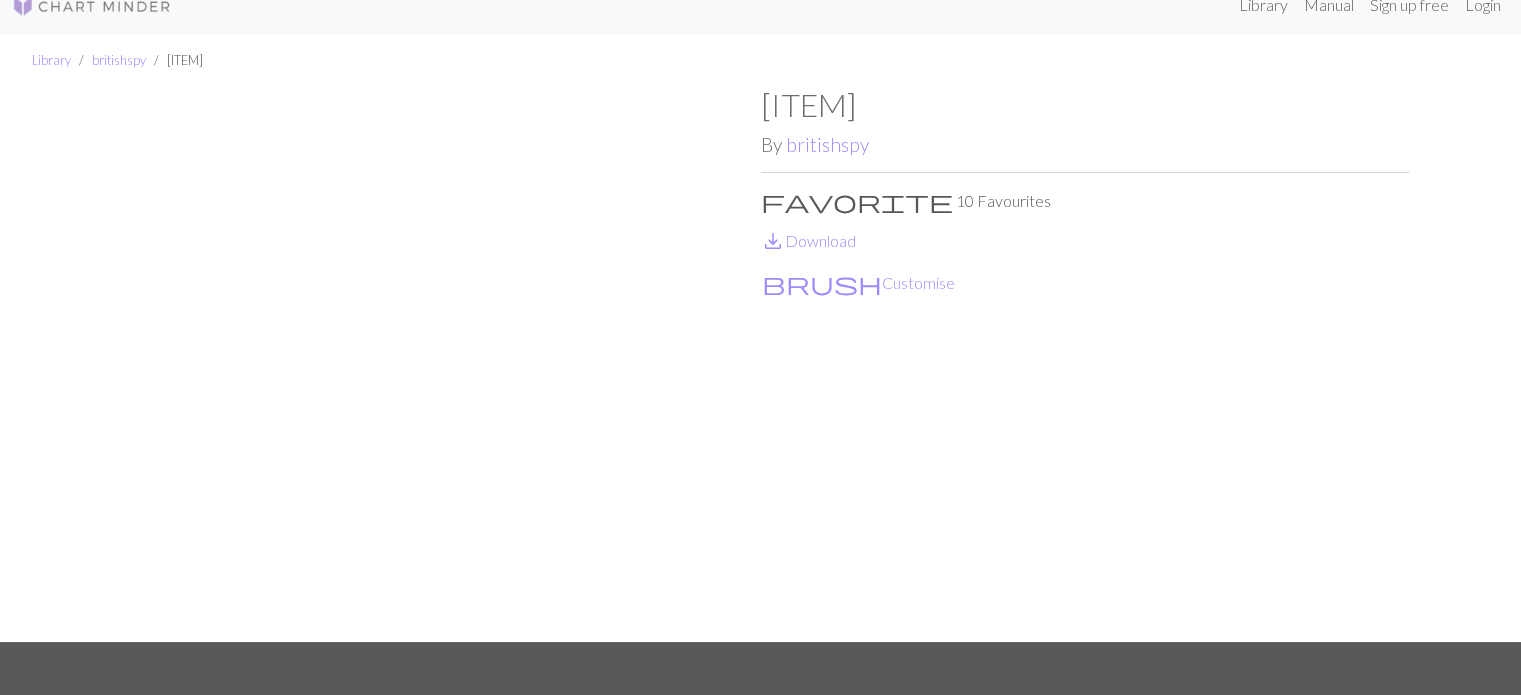 scroll, scrollTop: 0, scrollLeft: 0, axis: both 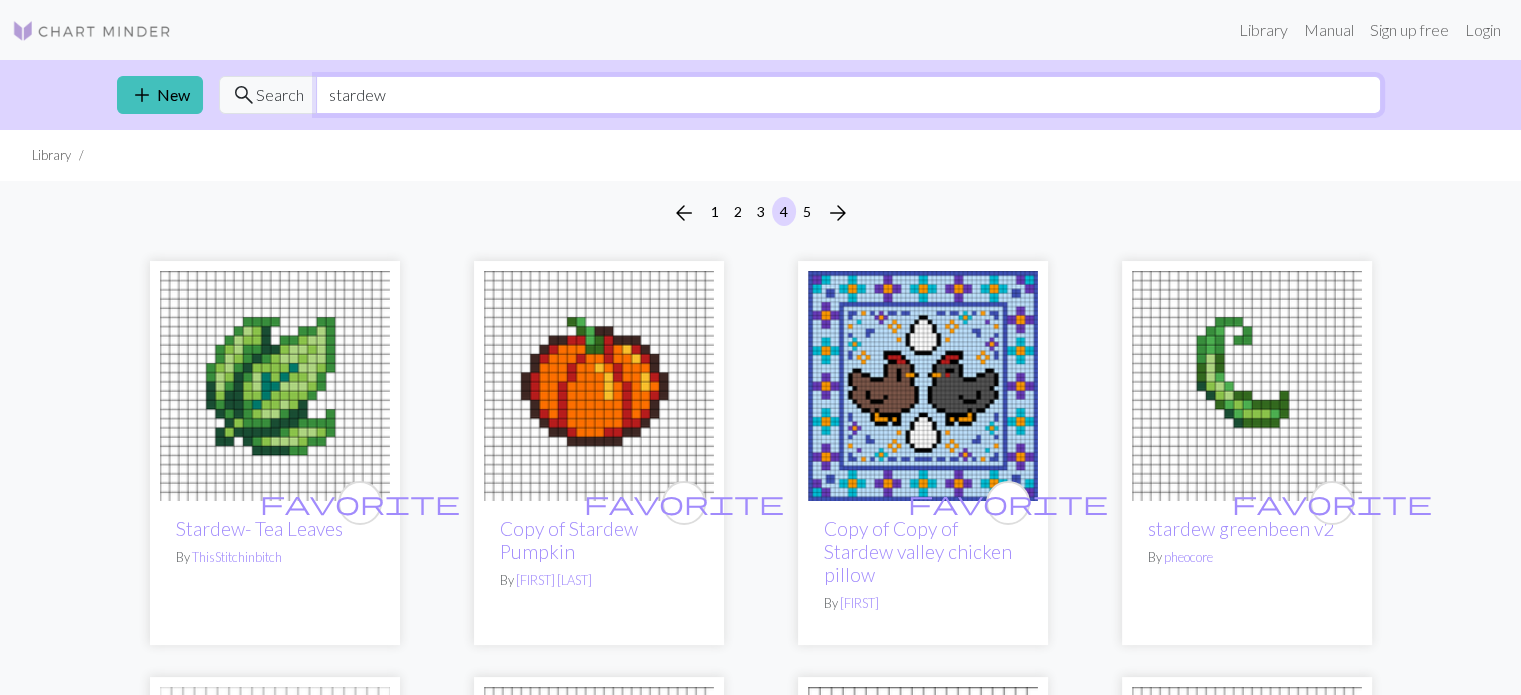 drag, startPoint x: 375, startPoint y: 101, endPoint x: 265, endPoint y: 107, distance: 110.16351 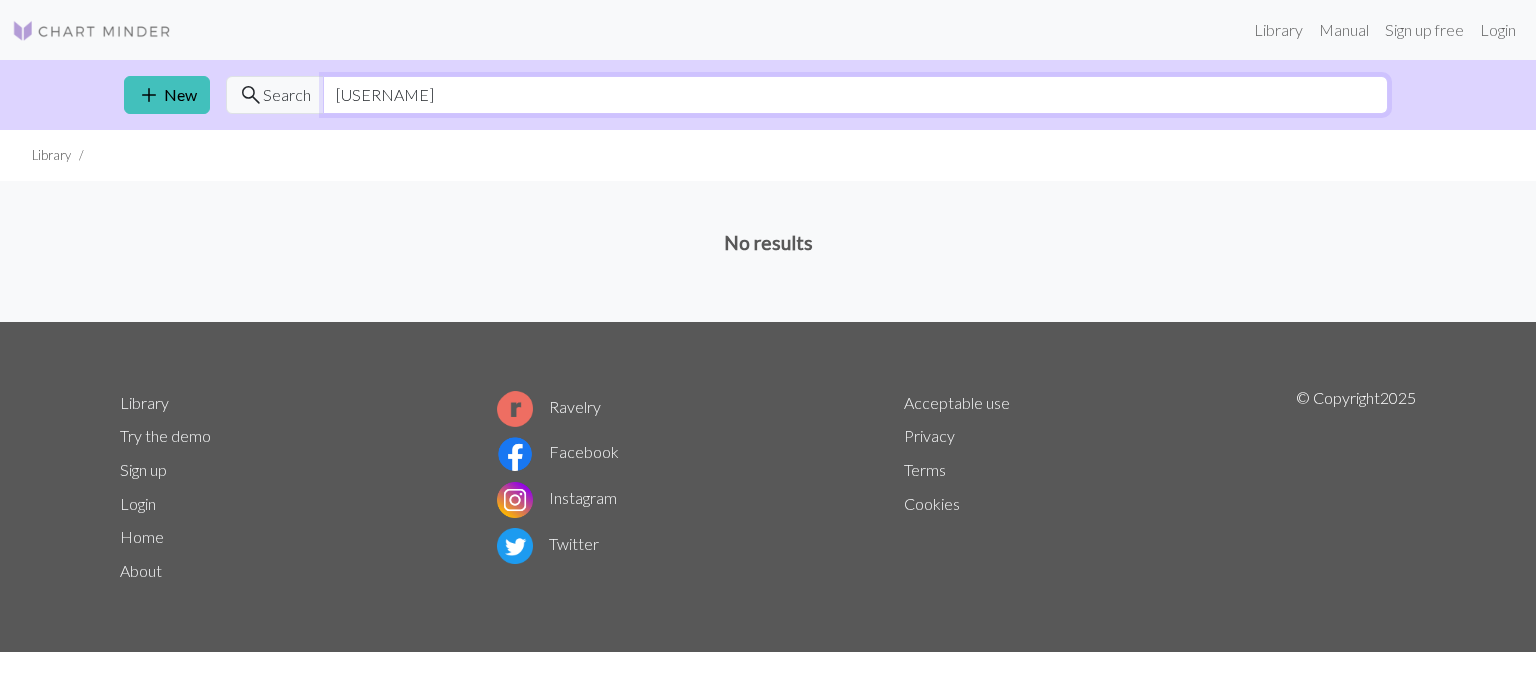 drag, startPoint x: 337, startPoint y: 101, endPoint x: 326, endPoint y: 101, distance: 11 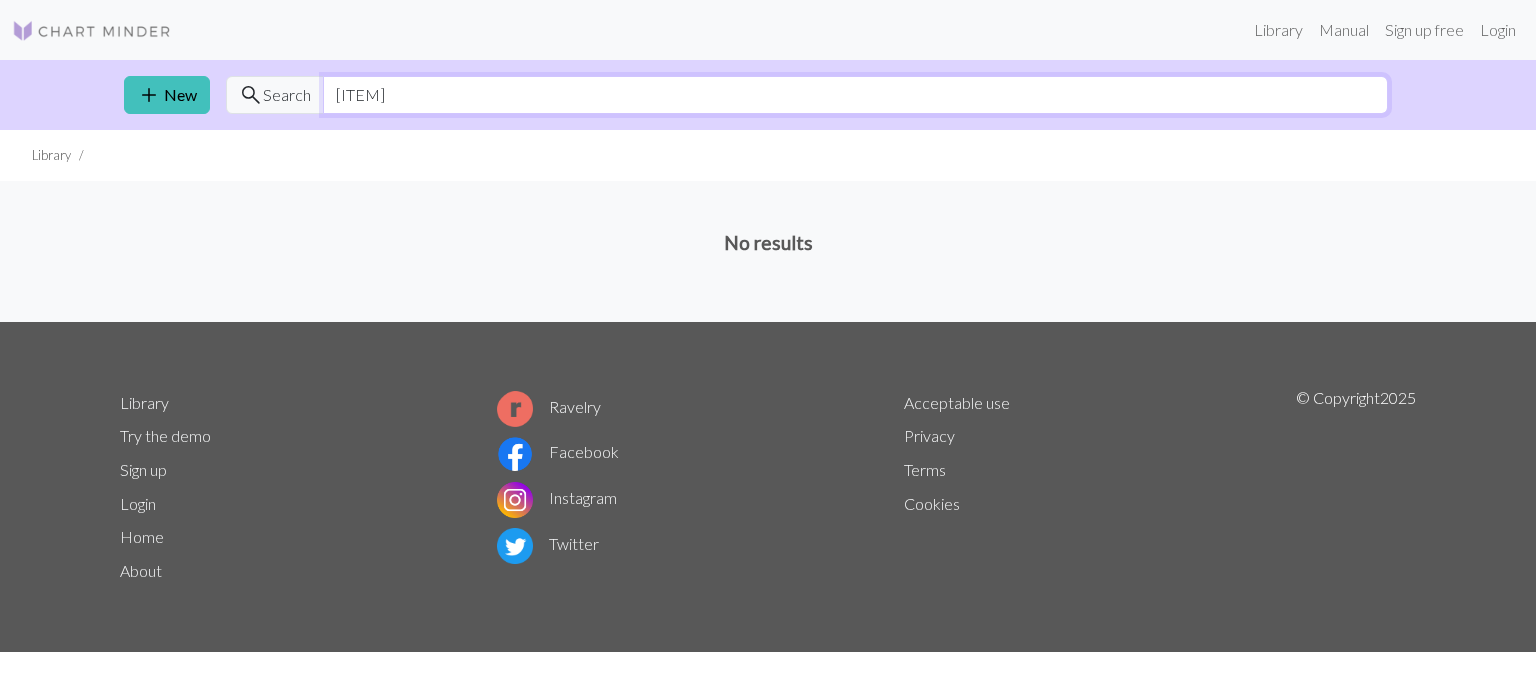 type on "gremlin" 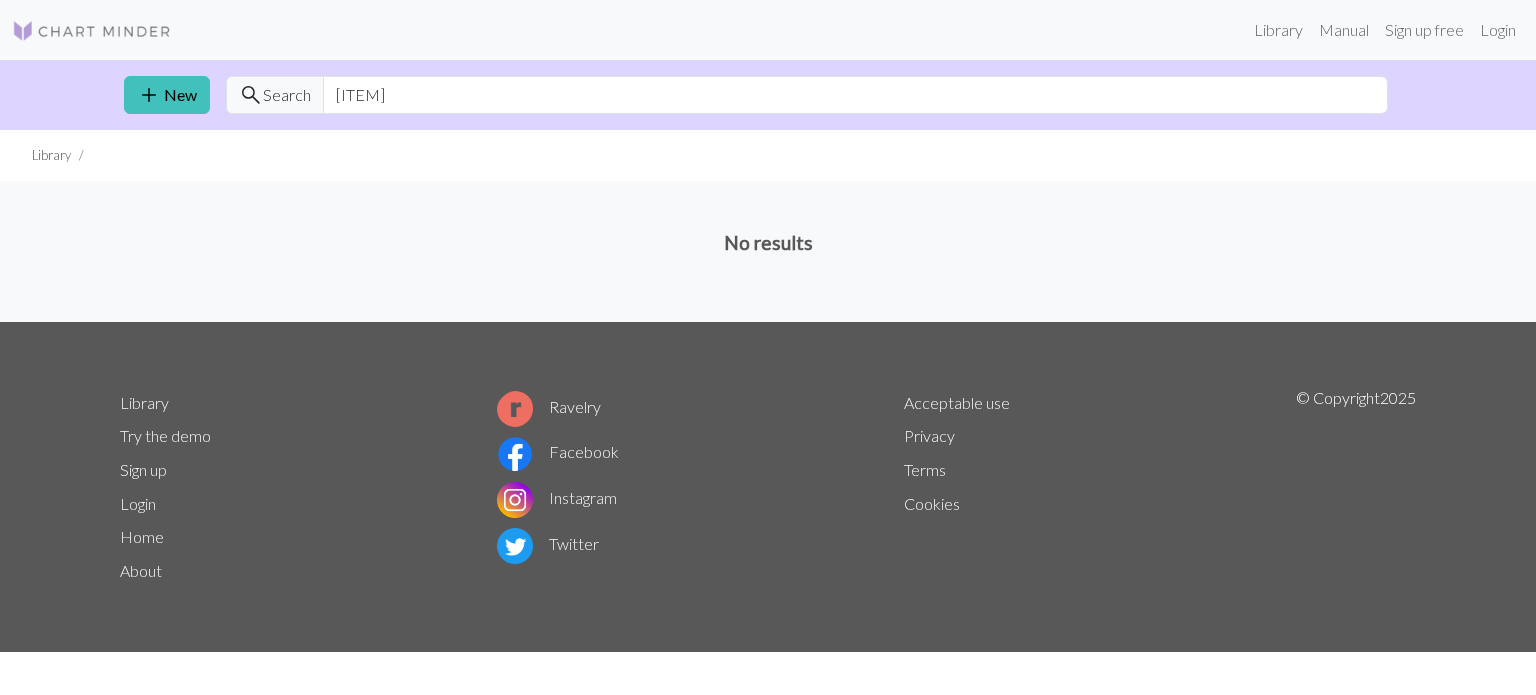 click at bounding box center (92, 31) 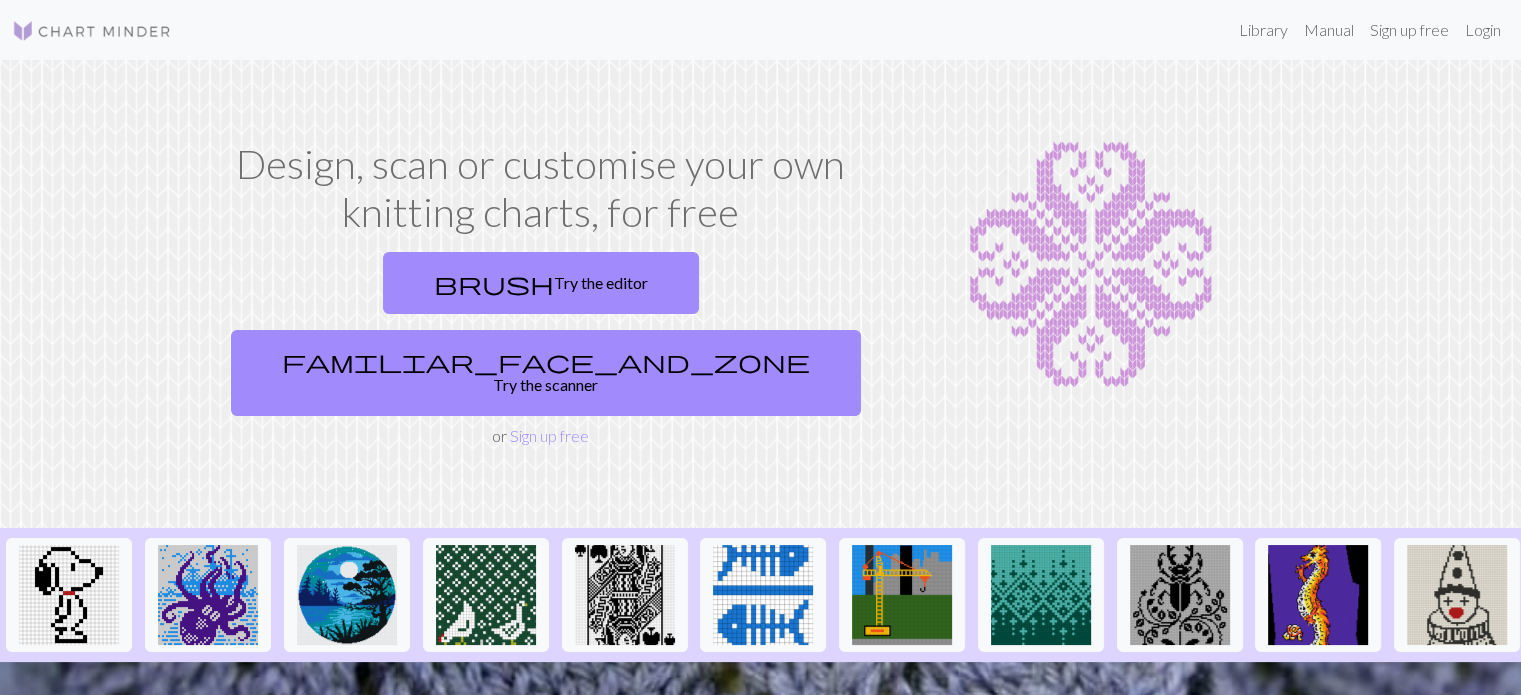 scroll, scrollTop: 300, scrollLeft: 0, axis: vertical 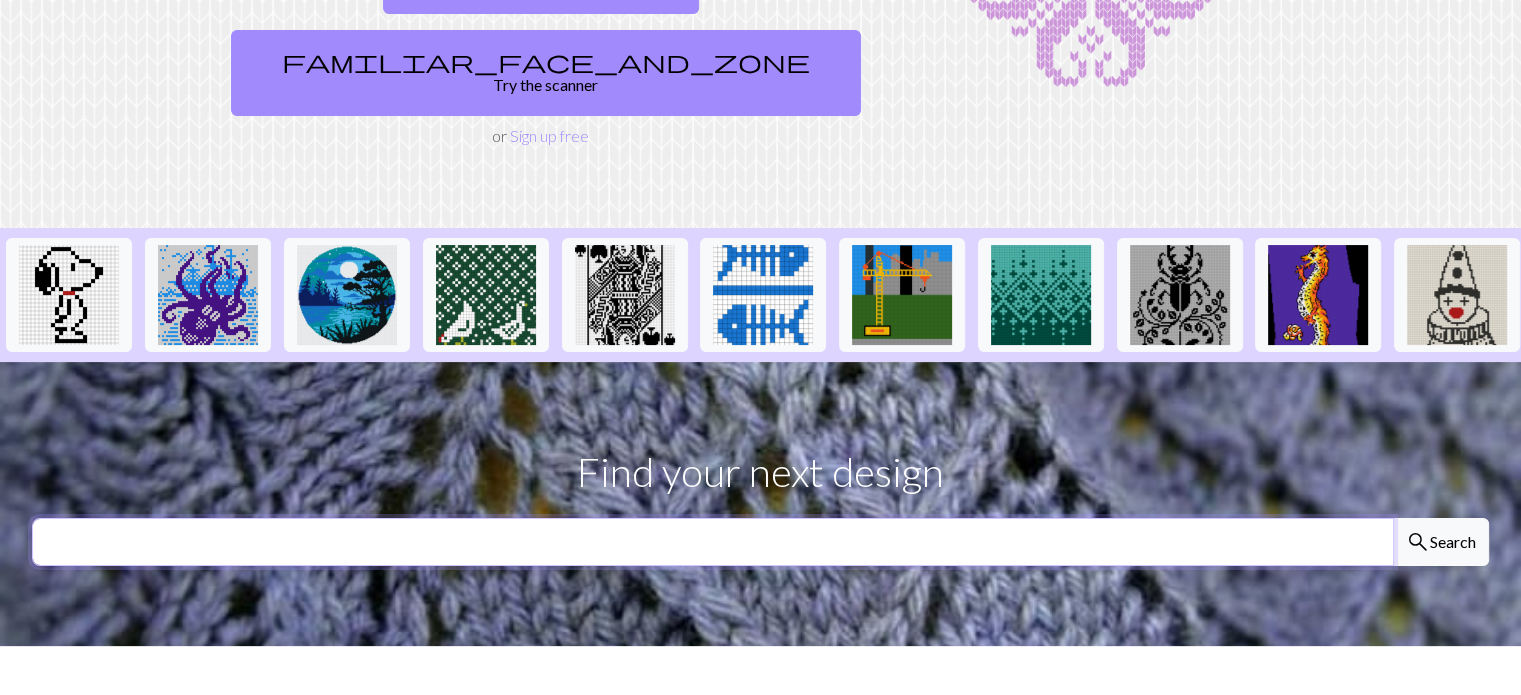 click at bounding box center [713, 542] 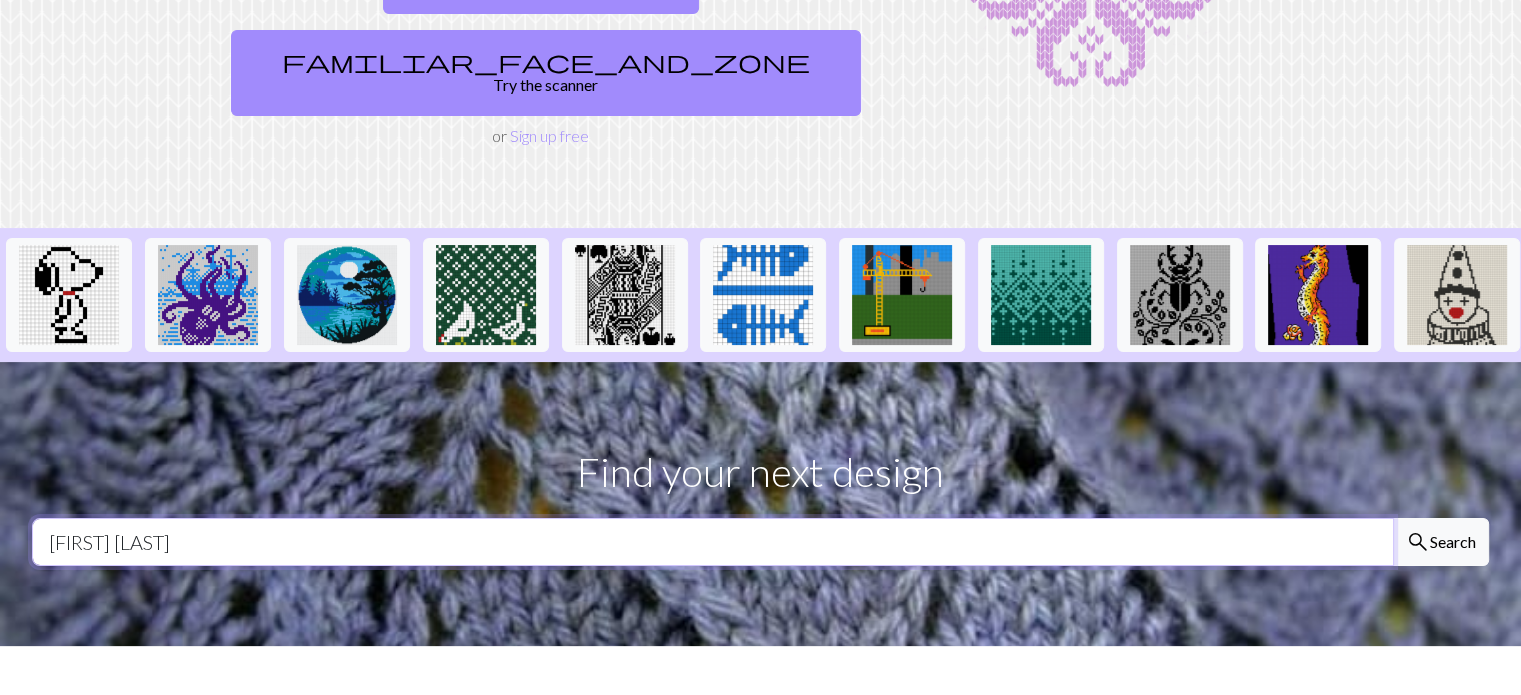 type on "west terrier" 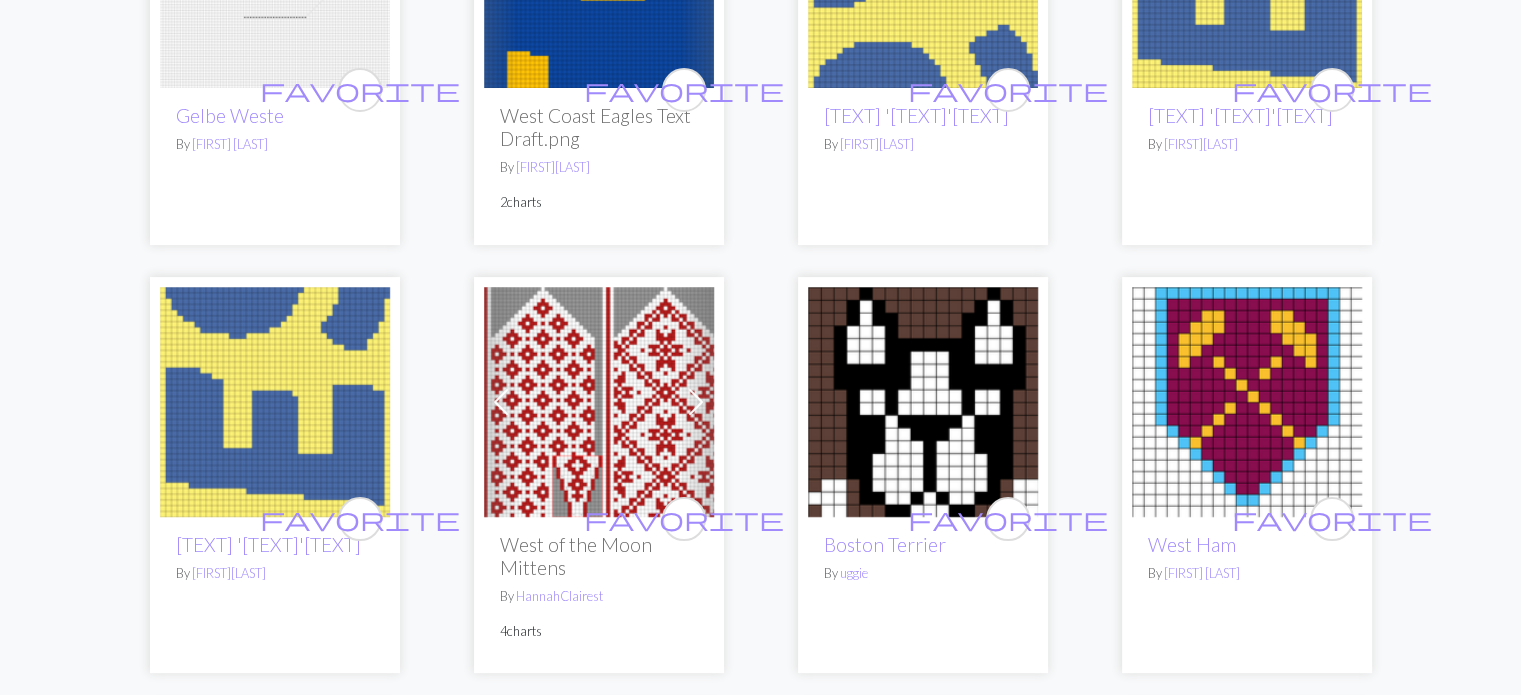 scroll, scrollTop: 400, scrollLeft: 0, axis: vertical 